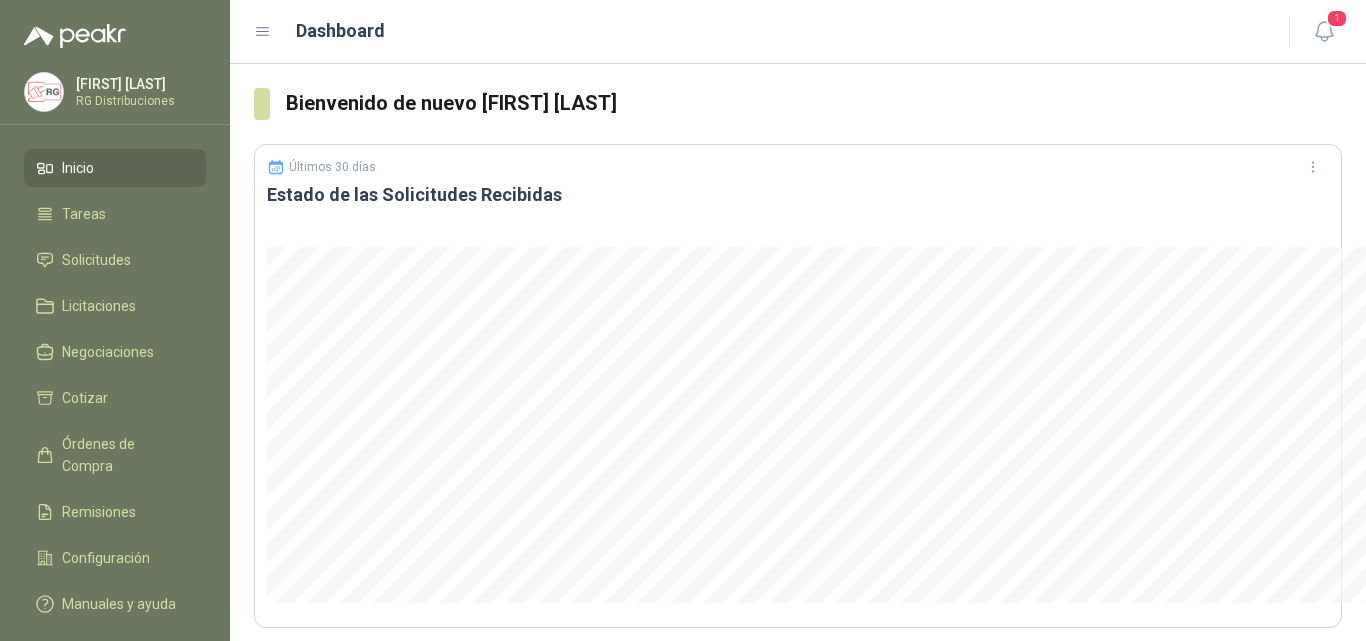 scroll, scrollTop: 0, scrollLeft: 0, axis: both 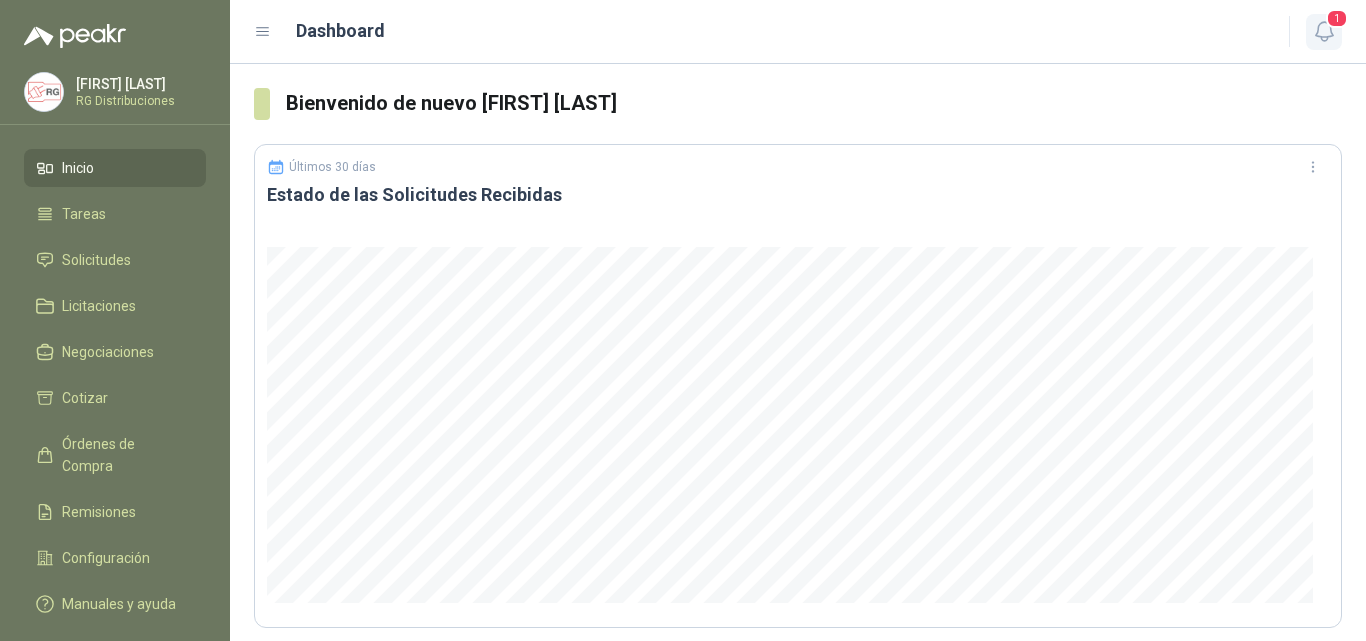 click at bounding box center (1324, 31) 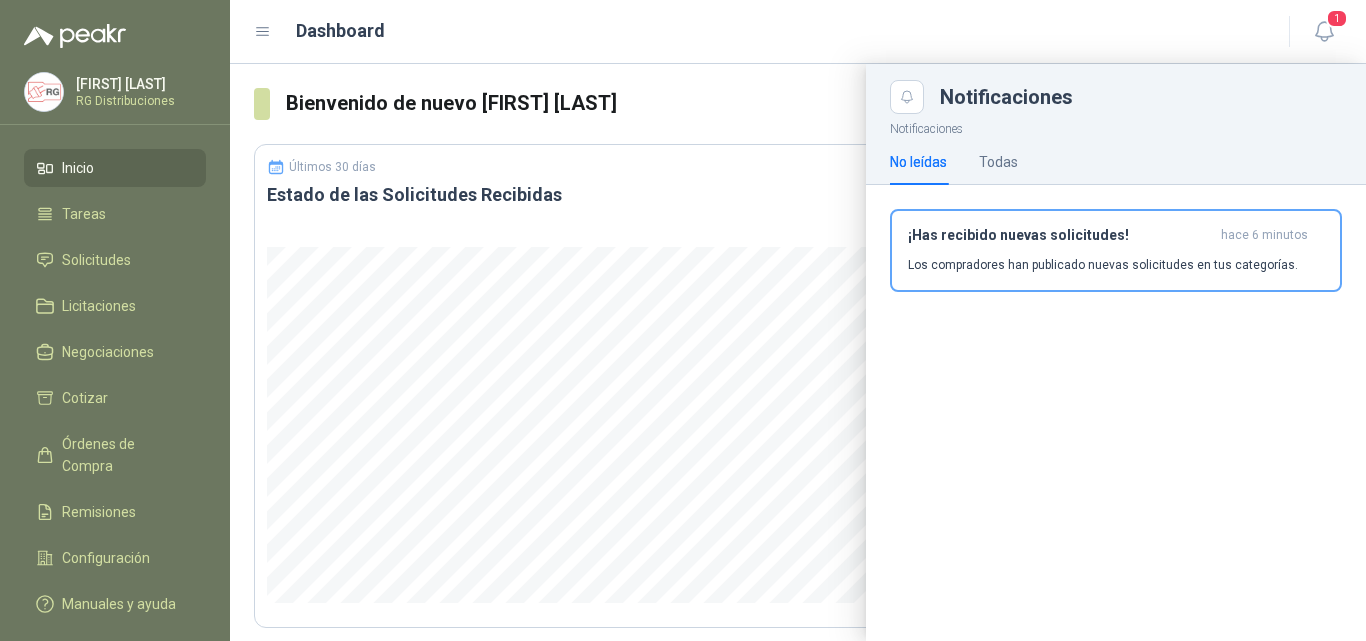 drag, startPoint x: 1060, startPoint y: 235, endPoint x: 1050, endPoint y: 251, distance: 18.867962 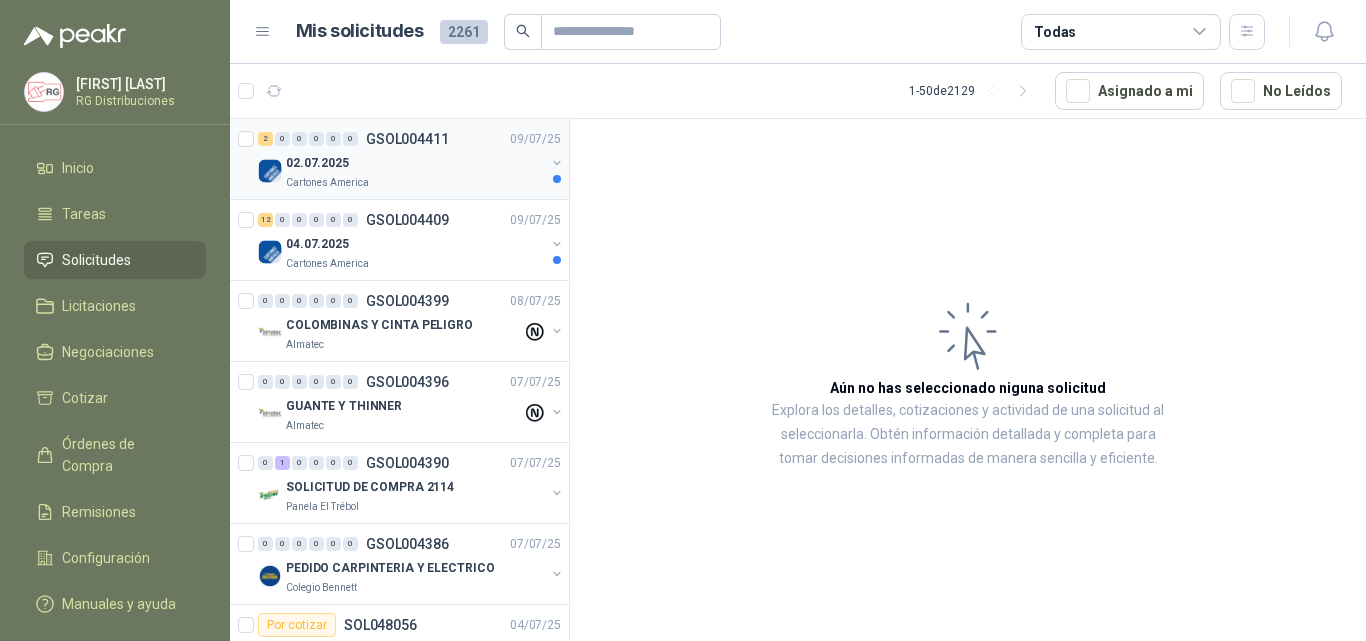 click on "02.07.2025" at bounding box center [415, 163] 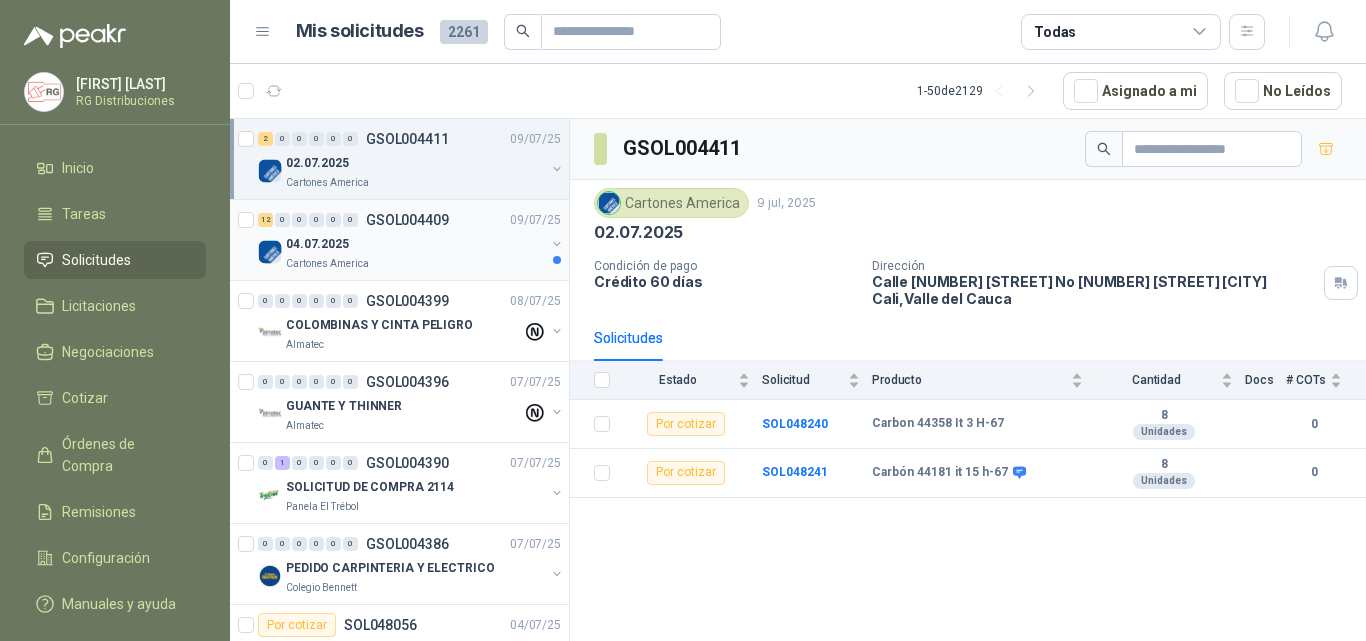 click on "04.07.2025" at bounding box center [415, 244] 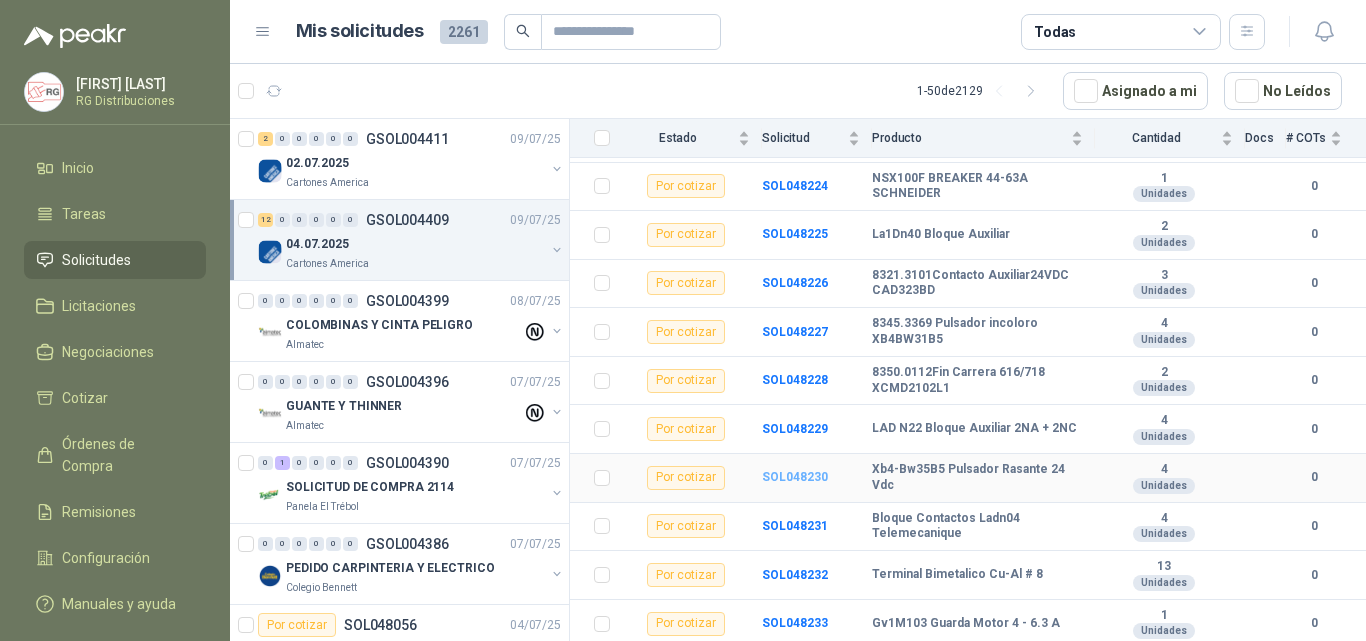 scroll, scrollTop: 0, scrollLeft: 0, axis: both 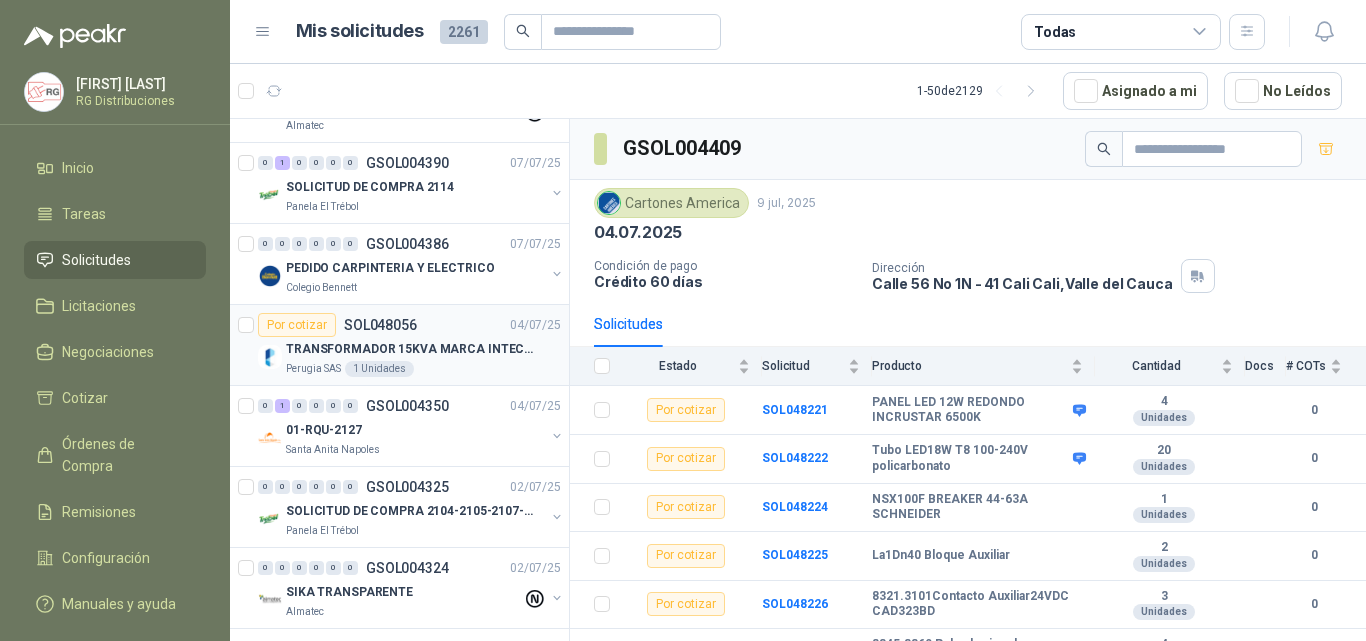 click on "TRANSFORMADOR 15KVA MARCA INTECRI VOLTAJE 13200/240/123" at bounding box center [410, 349] 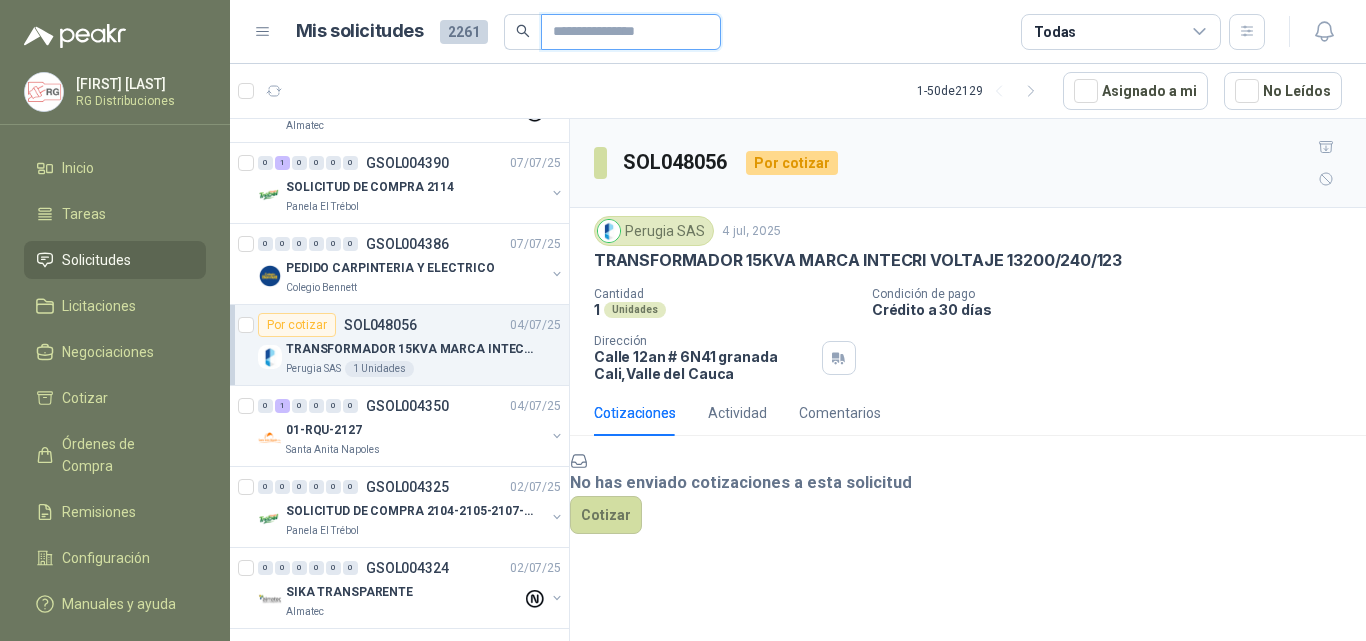 click at bounding box center (623, 32) 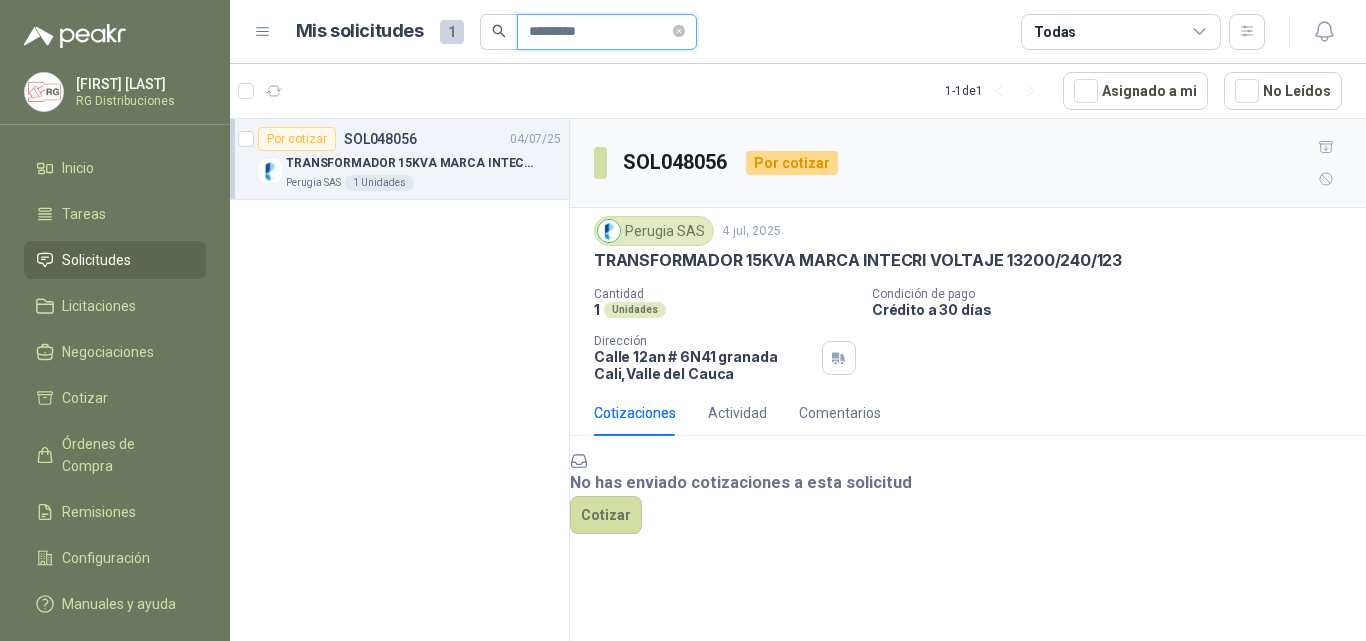 scroll, scrollTop: 0, scrollLeft: 0, axis: both 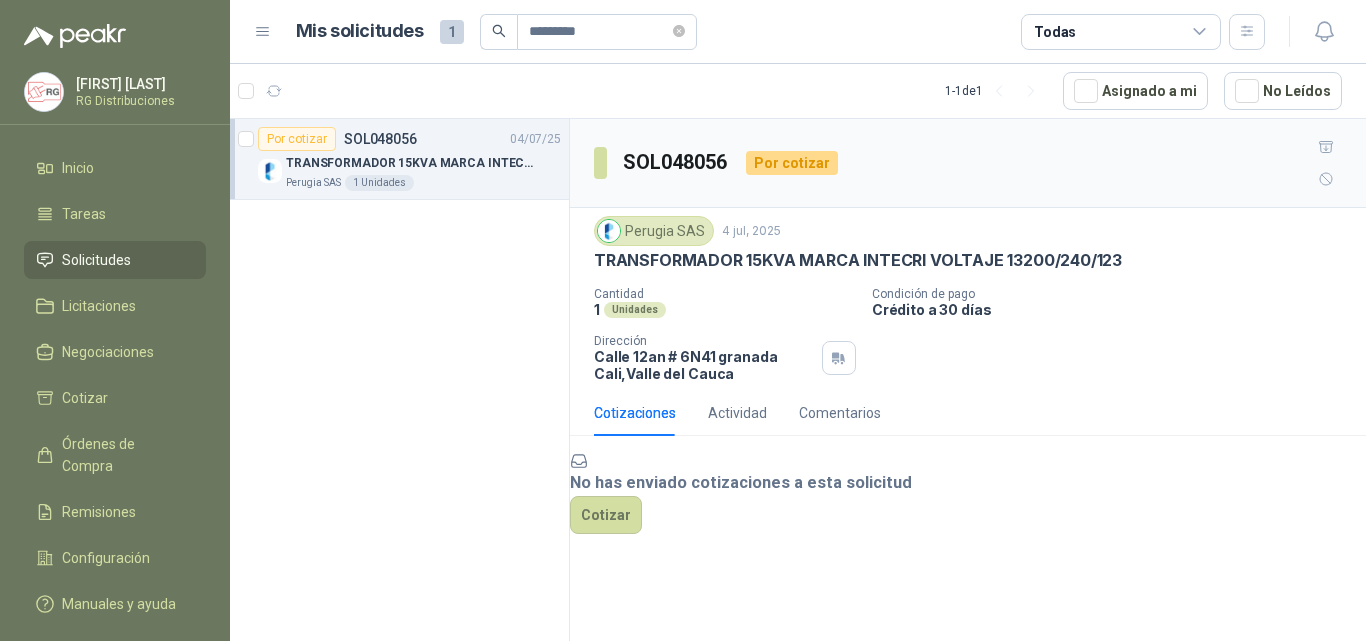 click on "TRANSFORMADOR 15KVA MARCA INTECRI VOLTAJE 13200/240/123" at bounding box center [423, 163] 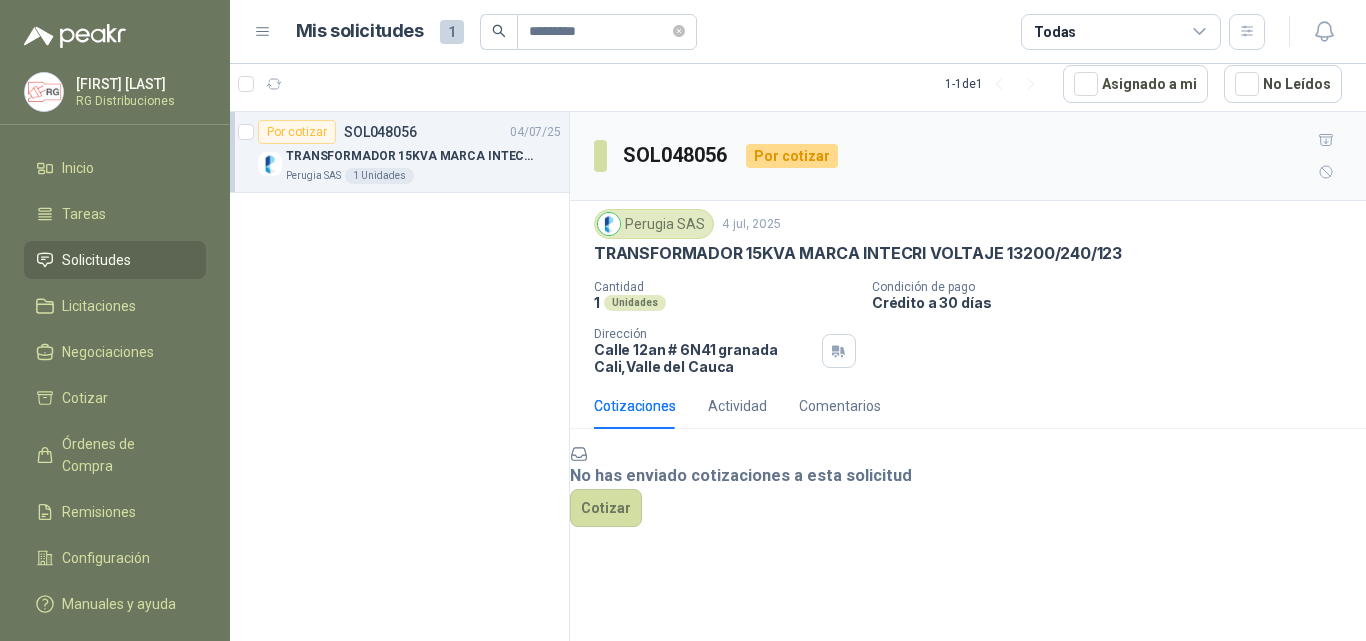 click on "TRANSFORMADOR 15KVA MARCA INTECRI VOLTAJE 13200/240/123" at bounding box center [858, 253] 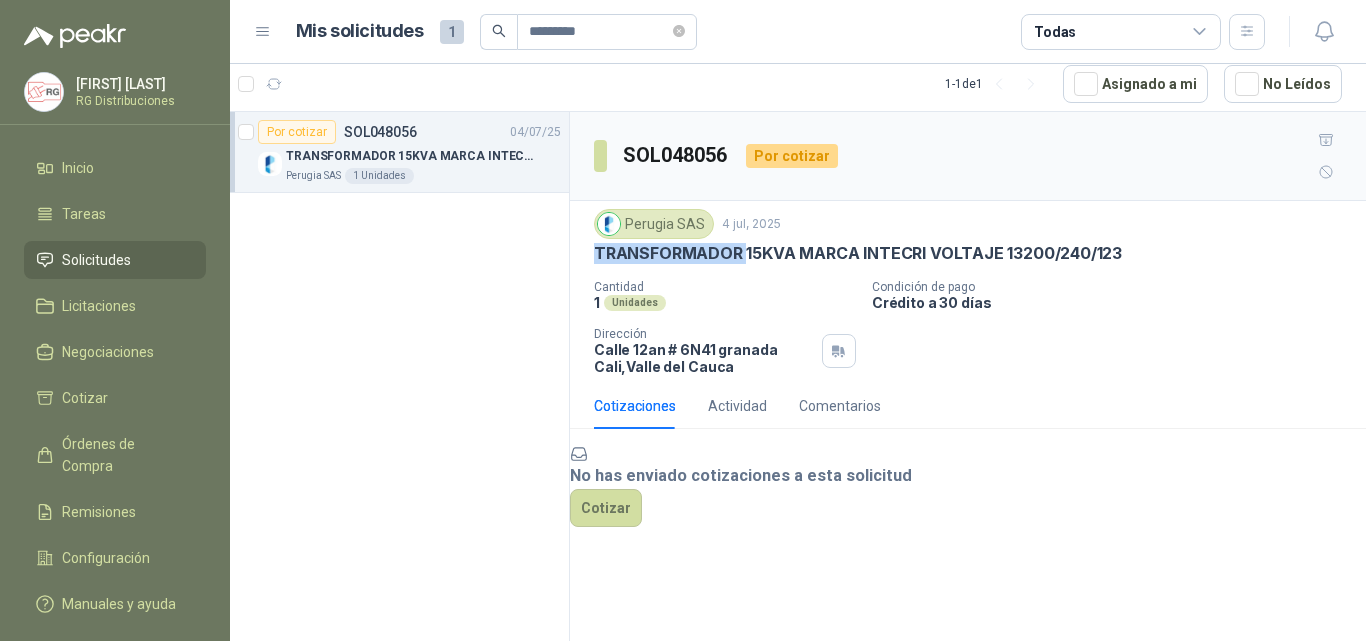 click on "TRANSFORMADOR 15KVA MARCA INTECRI VOLTAJE 13200/240/123" at bounding box center (858, 253) 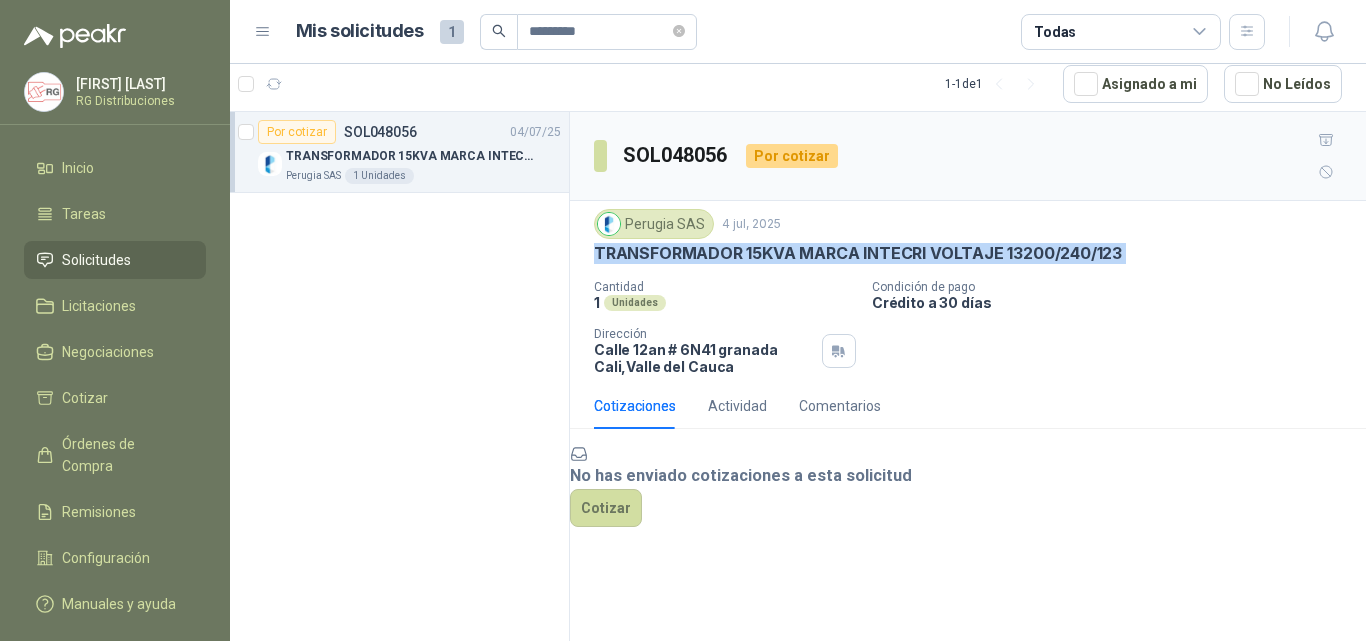 click on "TRANSFORMADOR 15KVA MARCA INTECRI VOLTAJE 13200/240/123" at bounding box center (858, 253) 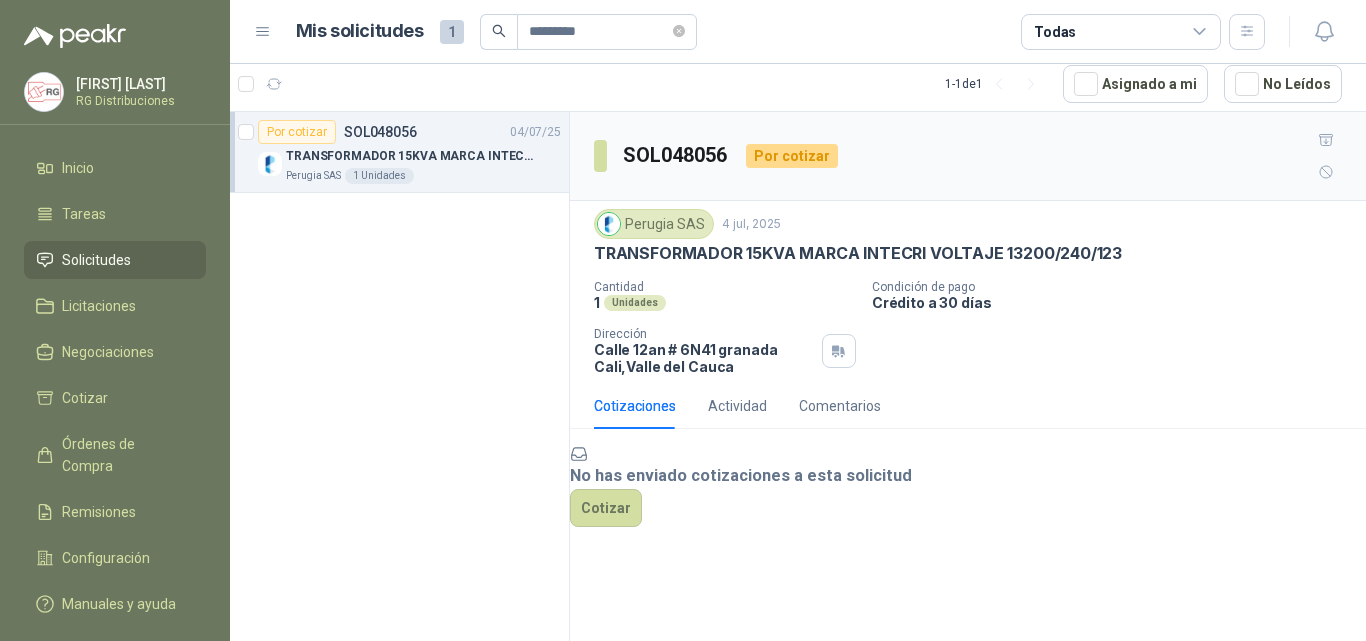 click on "Cotizaciones Actividad Comentarios" at bounding box center (968, 406) 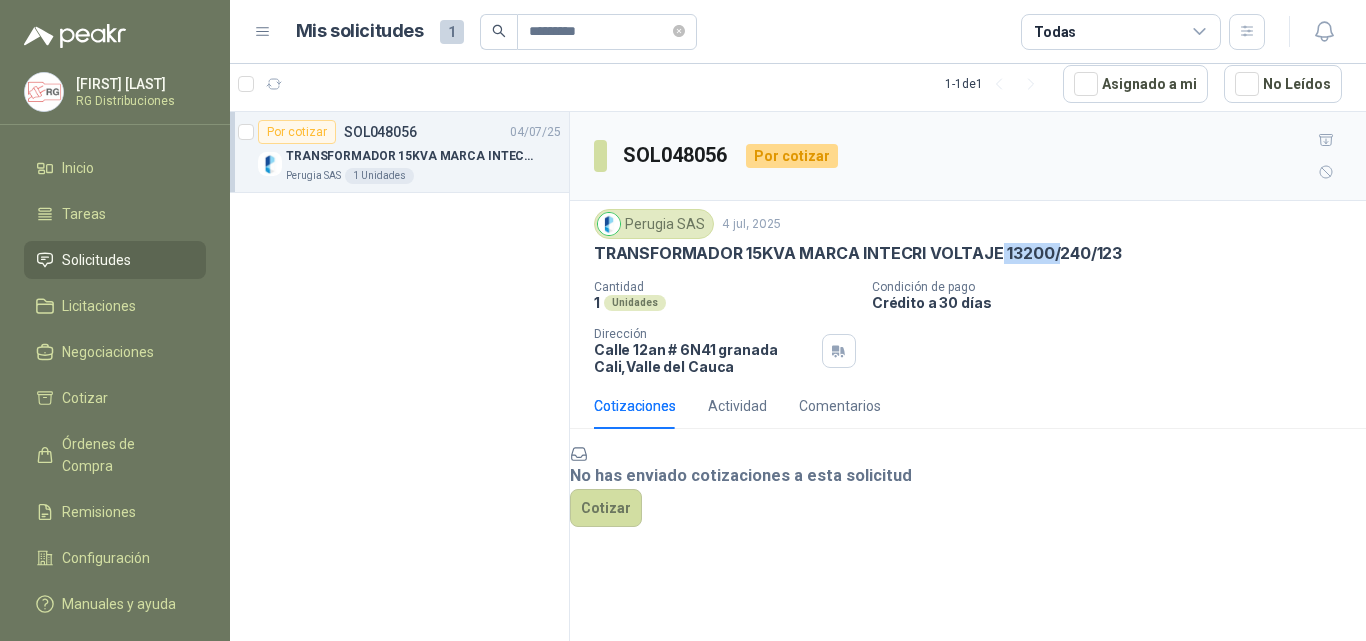 drag, startPoint x: 1000, startPoint y: 225, endPoint x: 1080, endPoint y: 228, distance: 80.05623 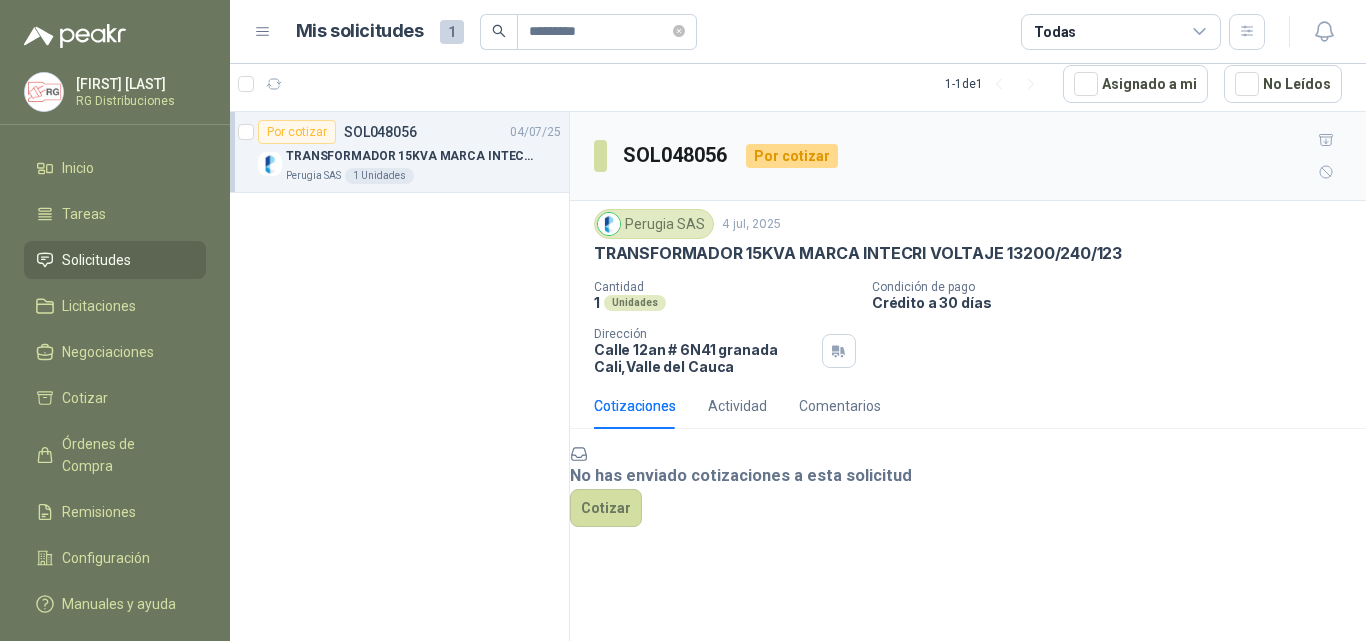 click on "Cotizaciones Actividad Comentarios" at bounding box center [968, 406] 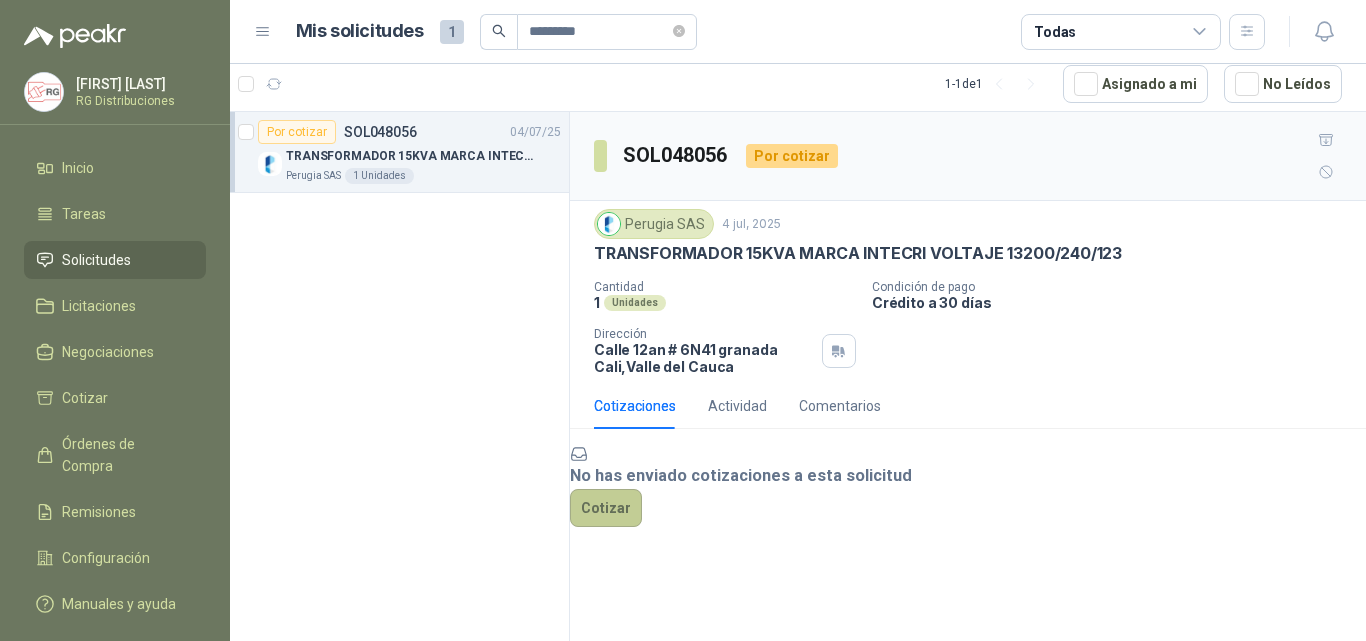 click on "Cotizar" at bounding box center (606, 508) 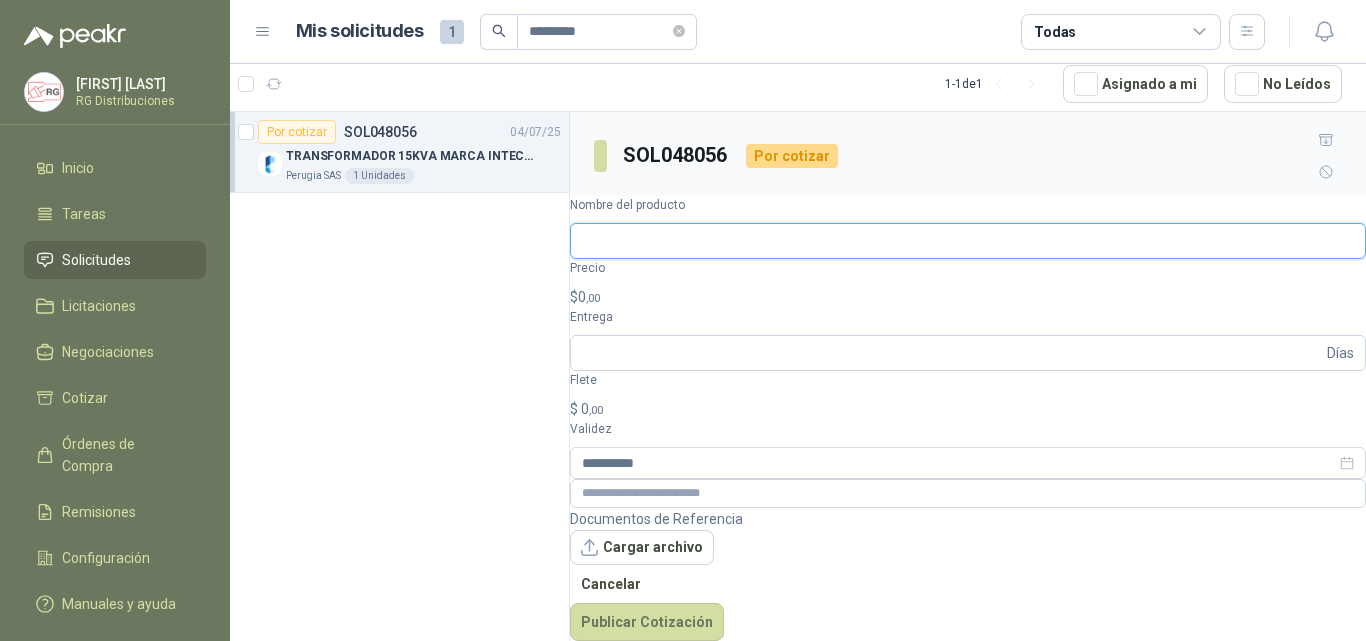 click on "Nombre del producto" at bounding box center (968, 241) 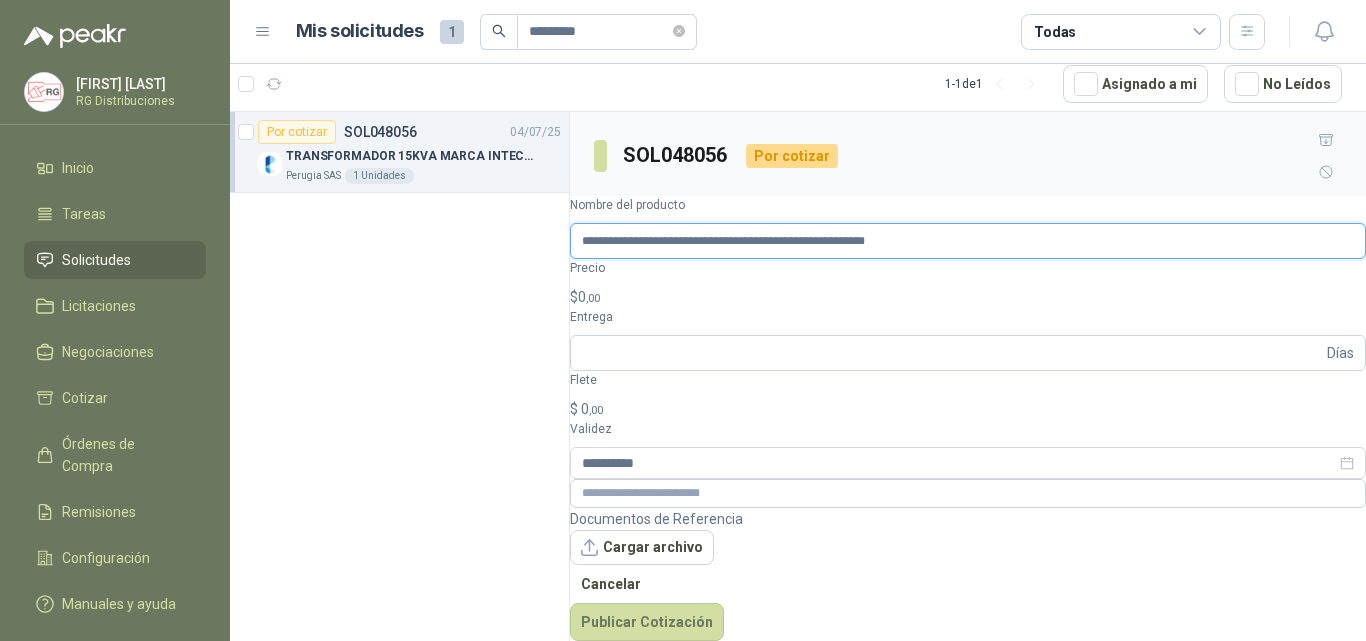 scroll, scrollTop: 0, scrollLeft: 79, axis: horizontal 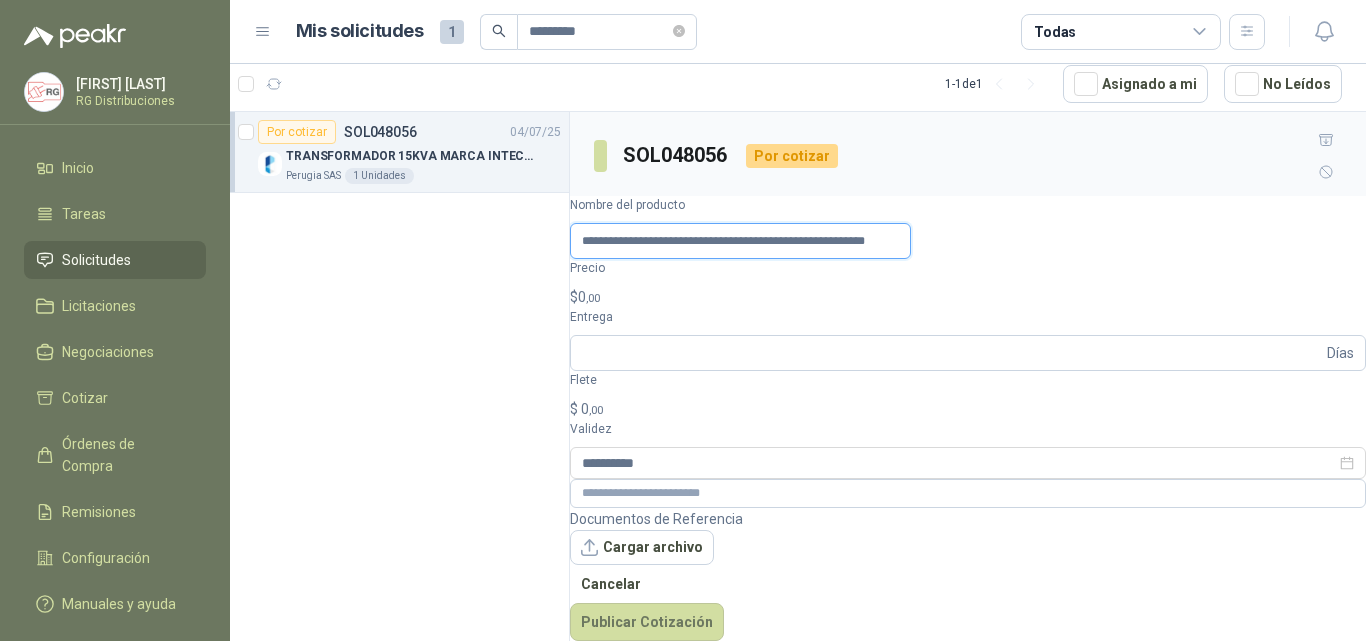 drag, startPoint x: 728, startPoint y: 472, endPoint x: 999, endPoint y: 486, distance: 271.3614 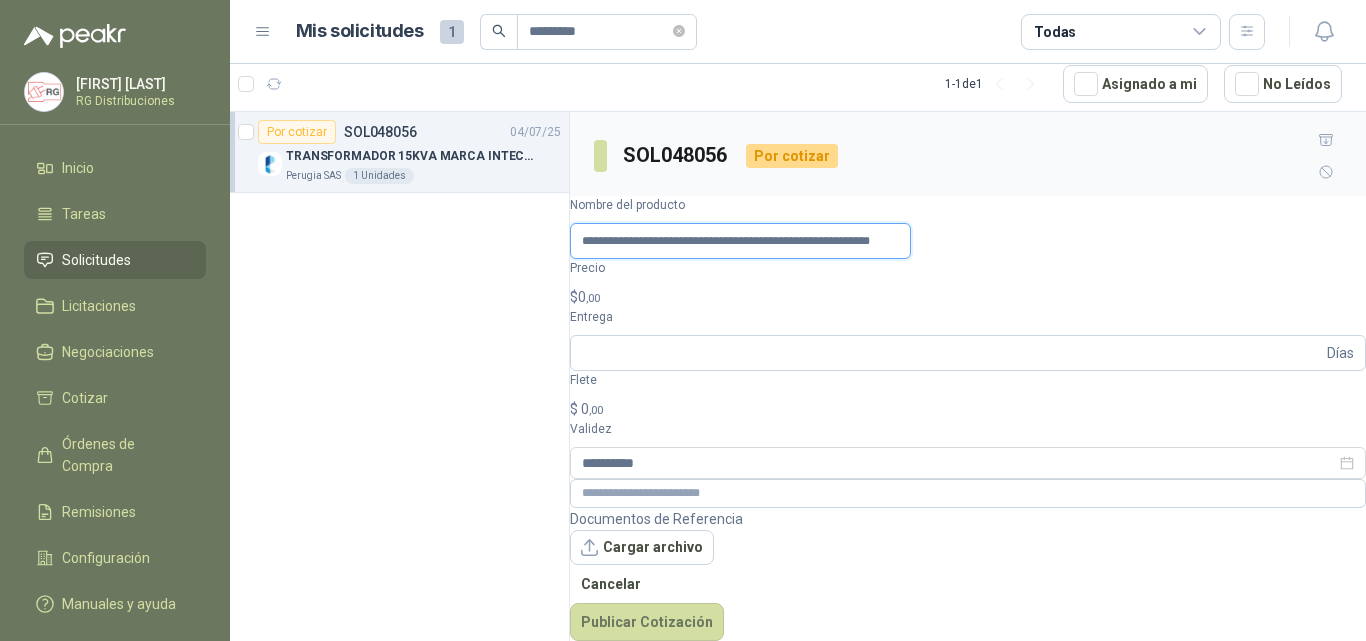 paste on "**********" 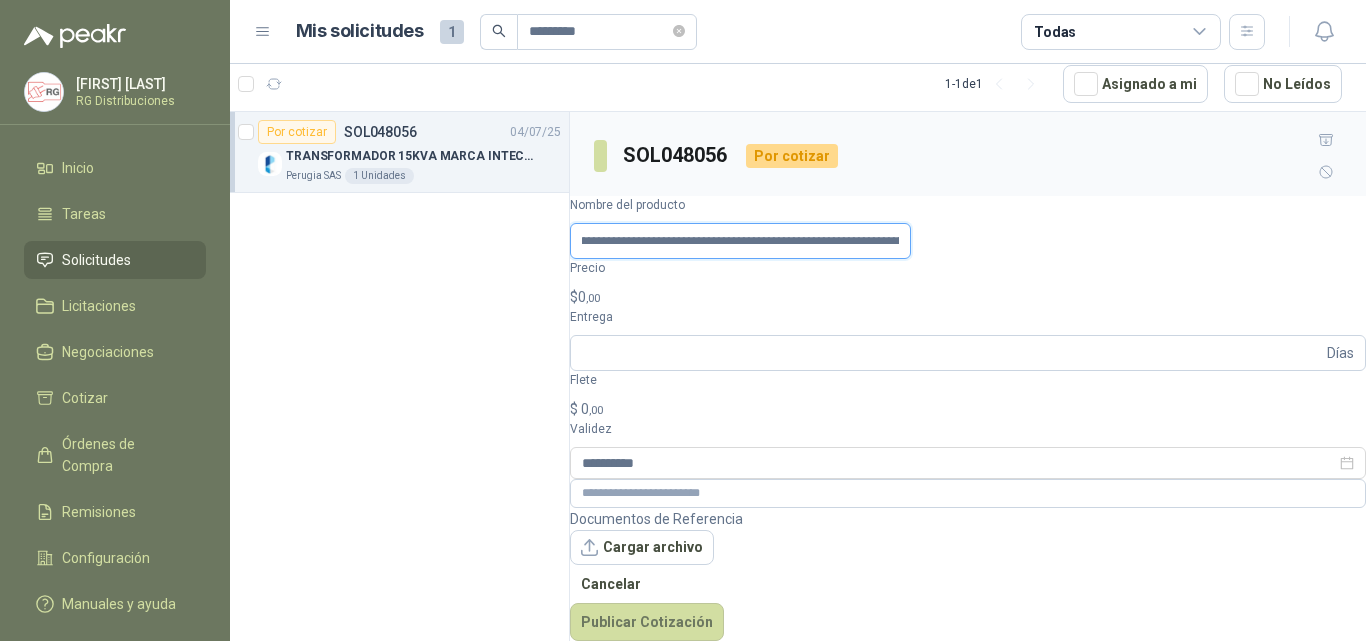 scroll, scrollTop: 0, scrollLeft: 351, axis: horizontal 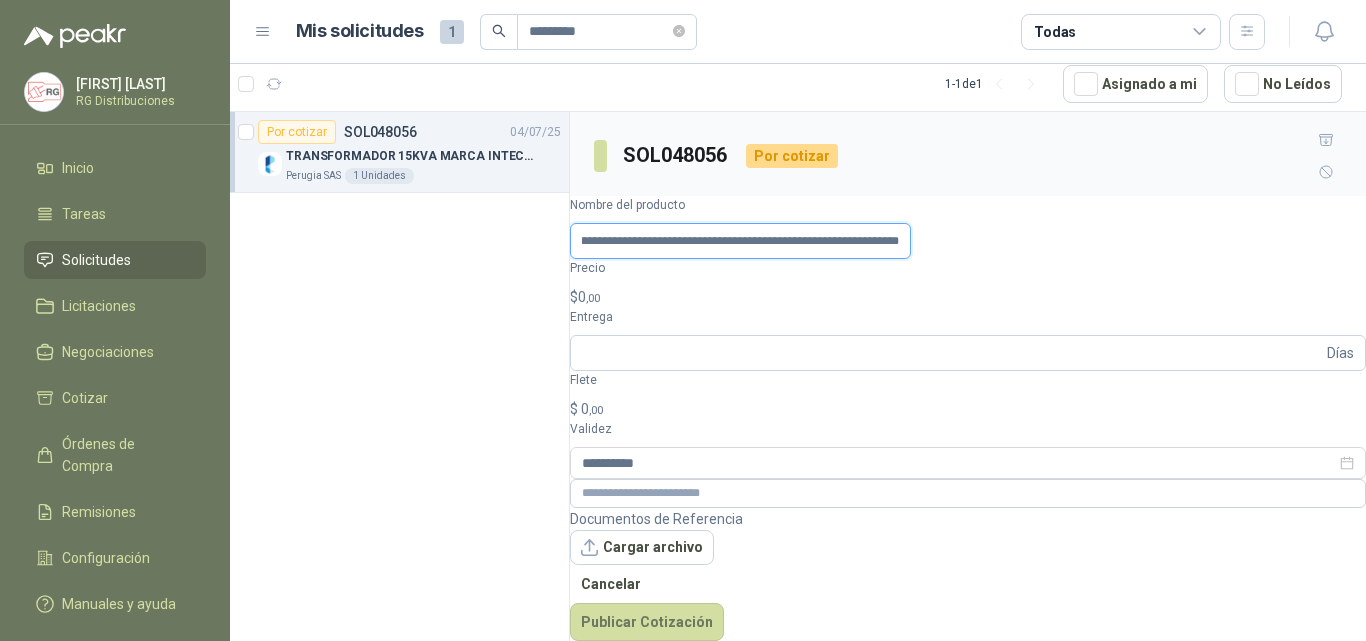 type on "**********" 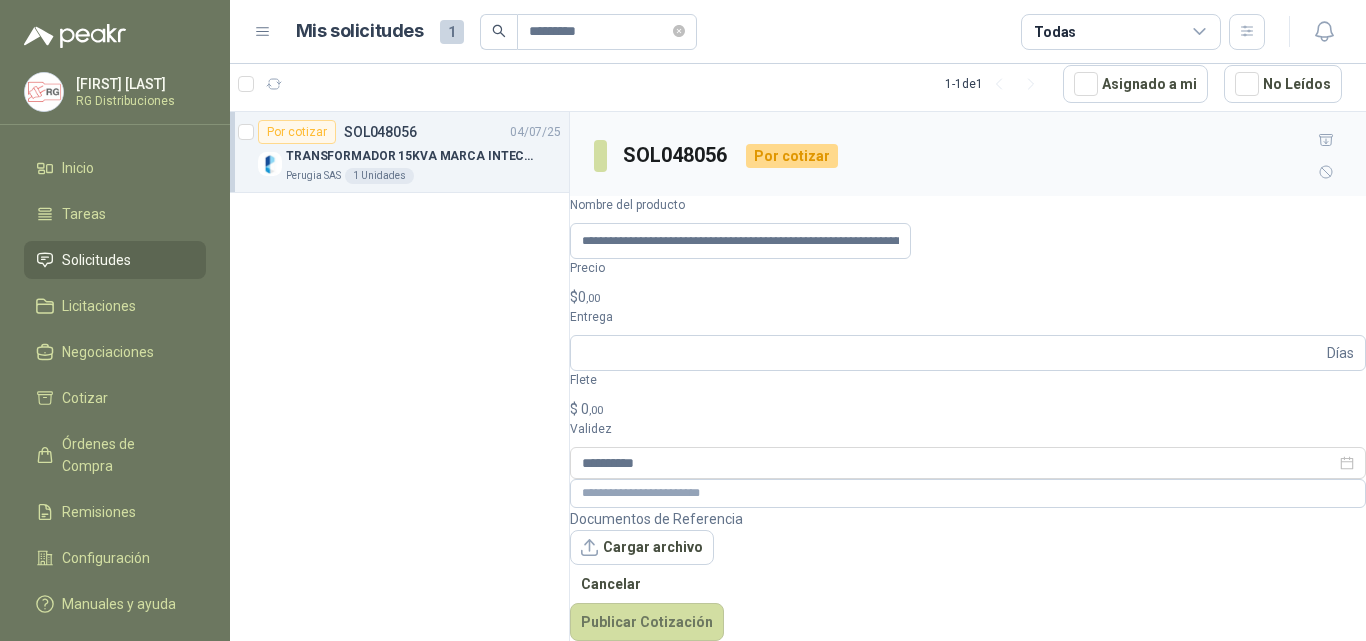 click on "**********" at bounding box center [683, 320] 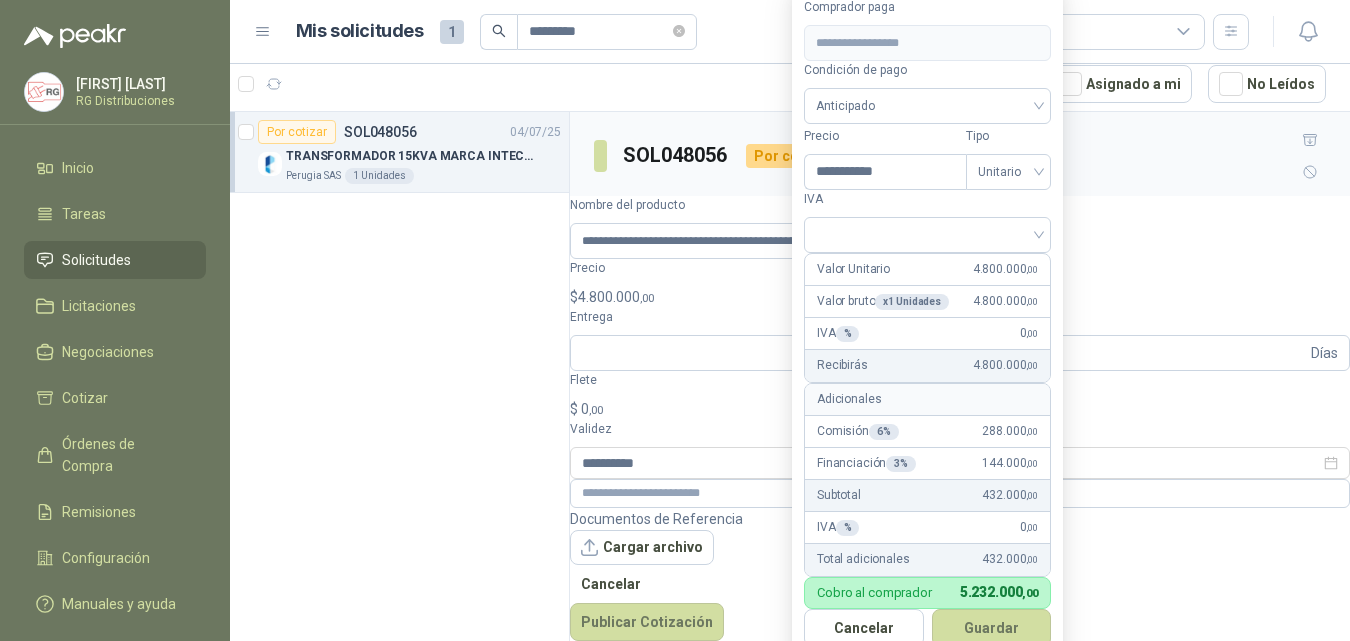 type on "**********" 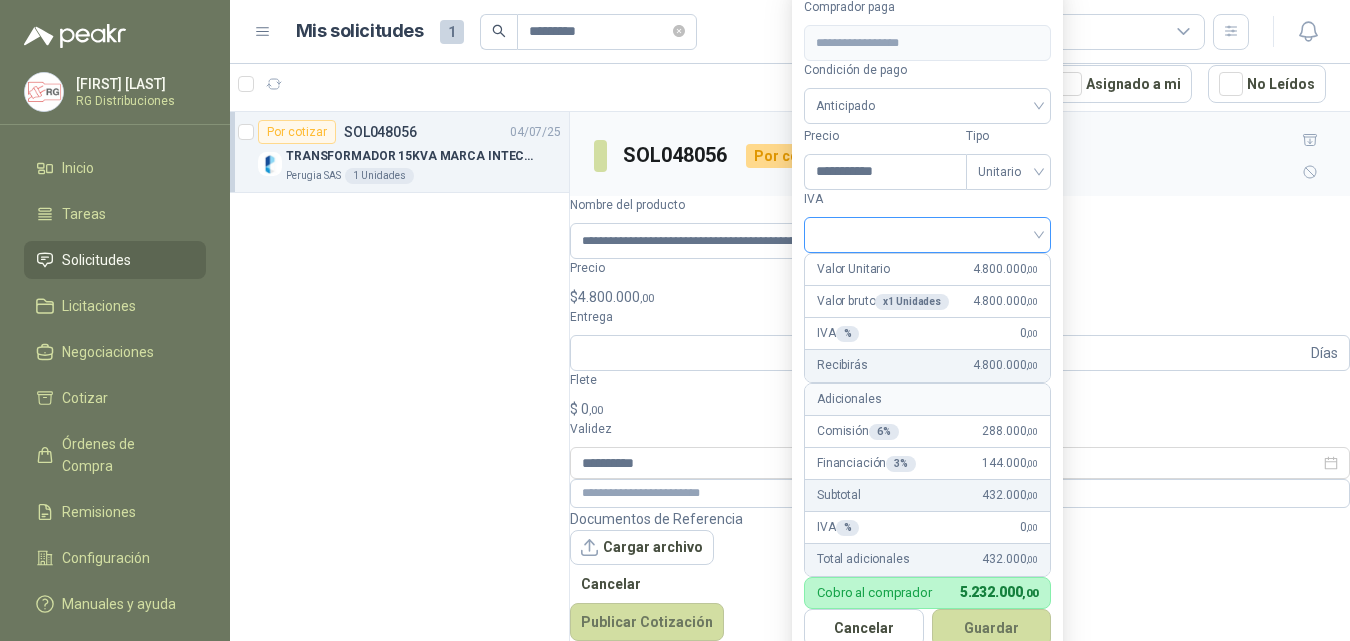 click at bounding box center (927, 233) 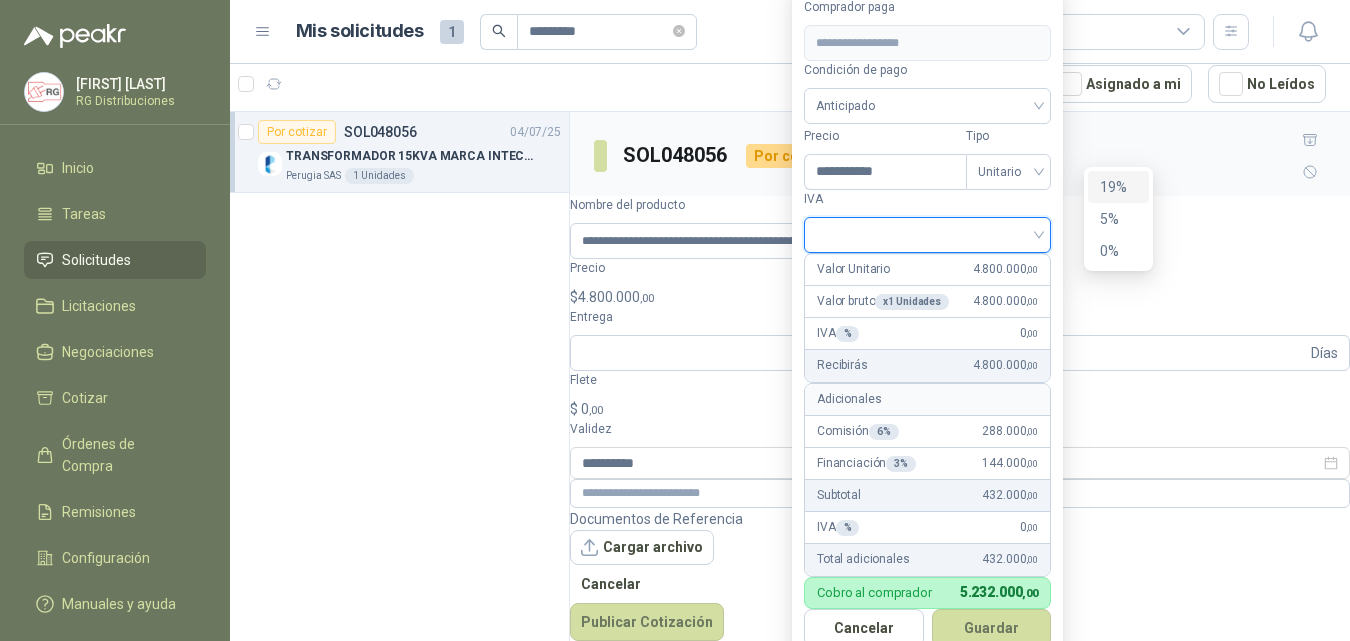 click on "19%" at bounding box center [1118, 187] 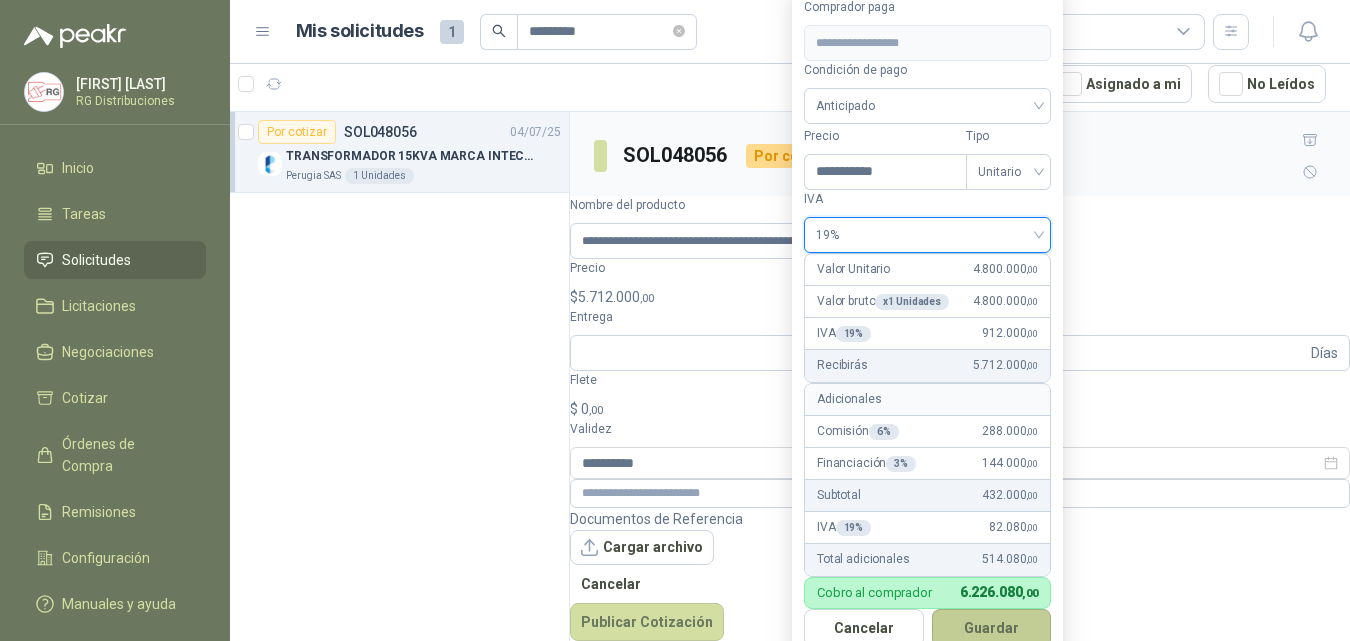 click on "Guardar" at bounding box center [992, 628] 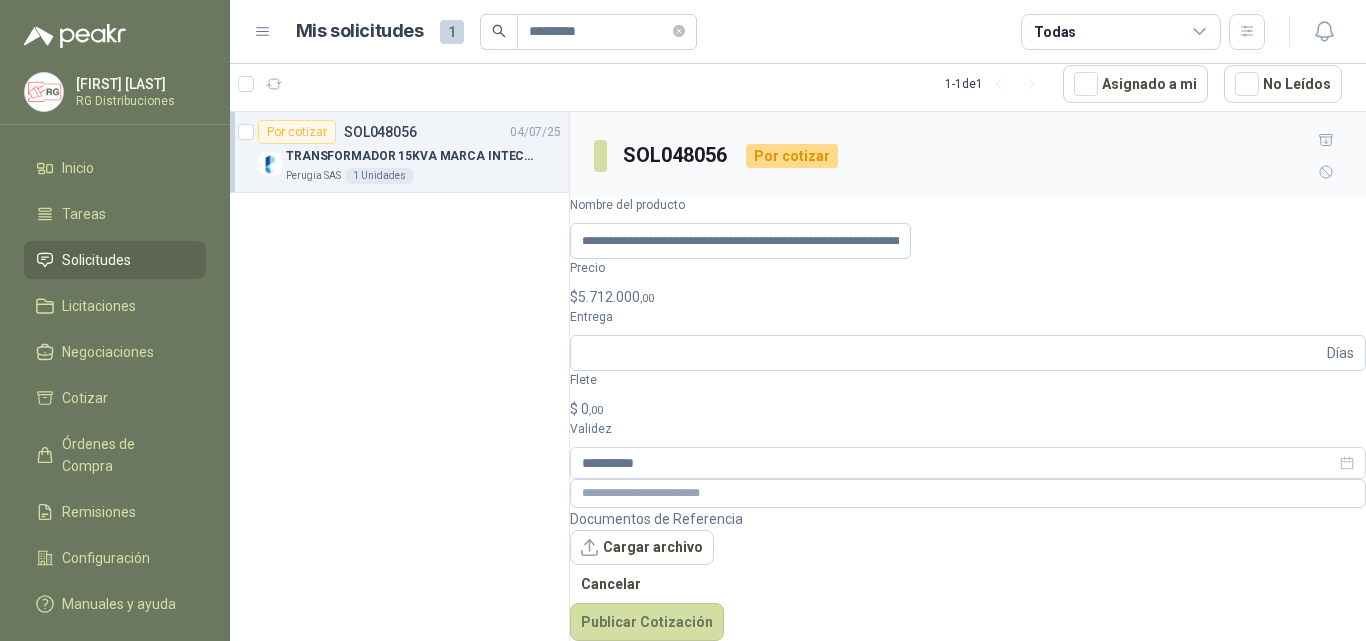 click on "**********" at bounding box center [683, 320] 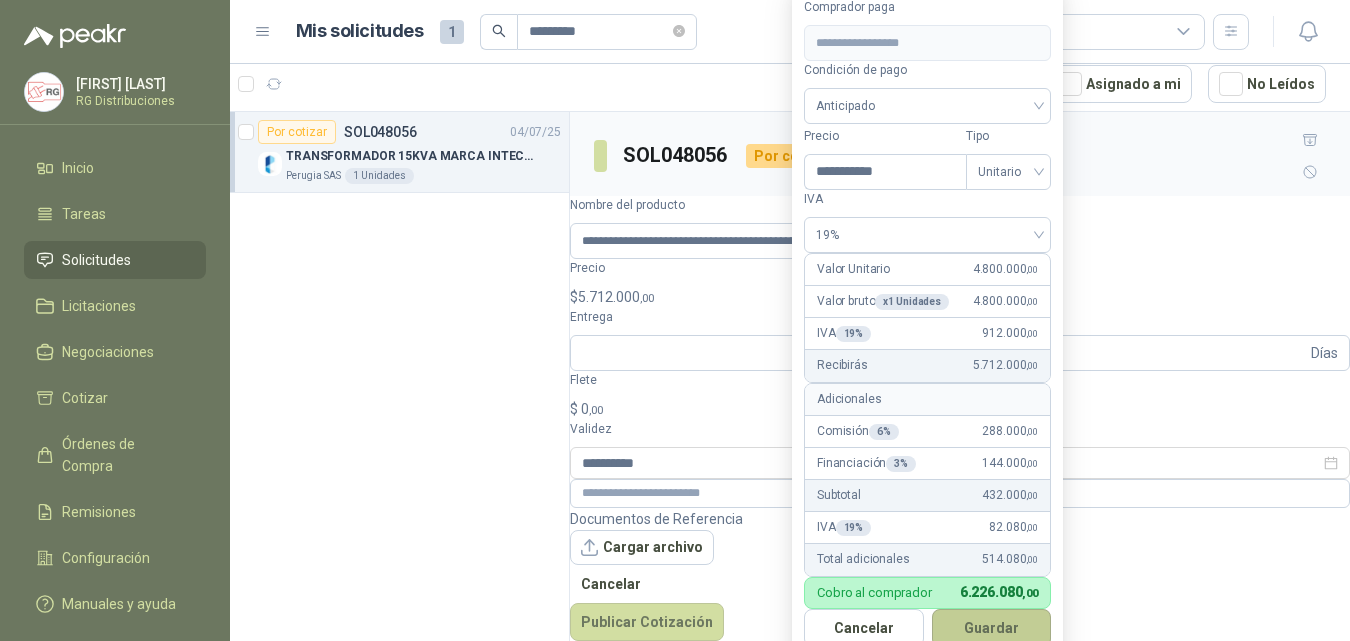 click on "Guardar" at bounding box center (992, 628) 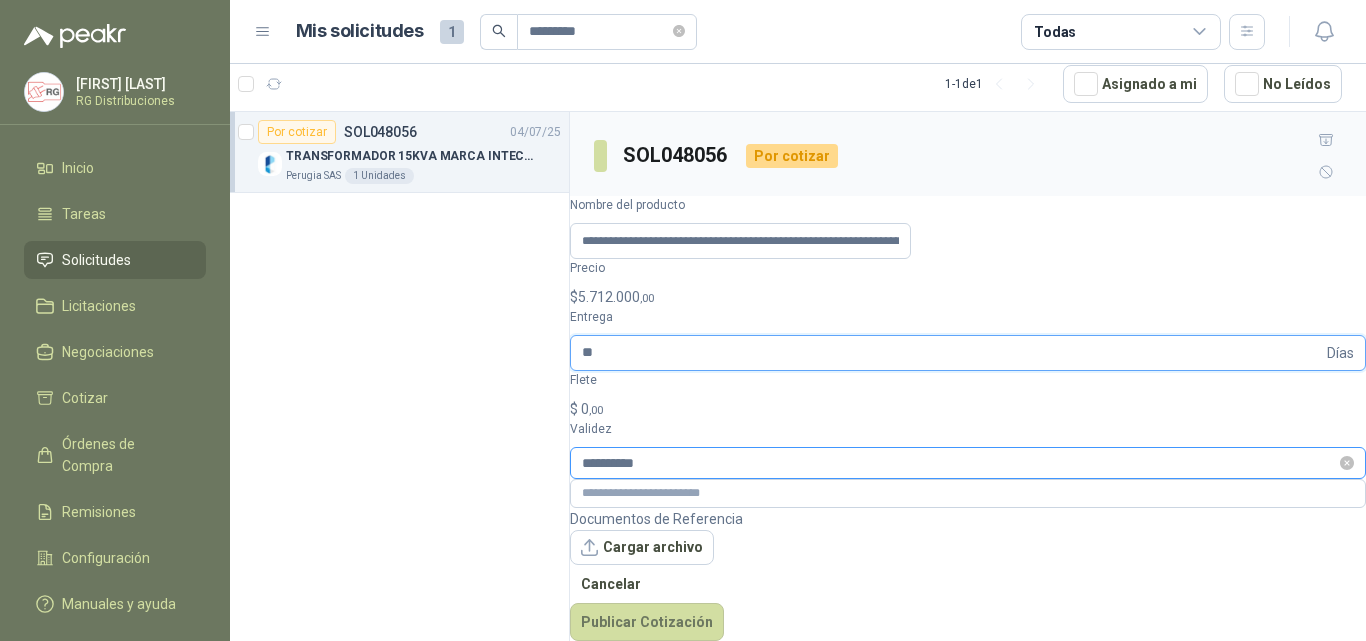 type on "**" 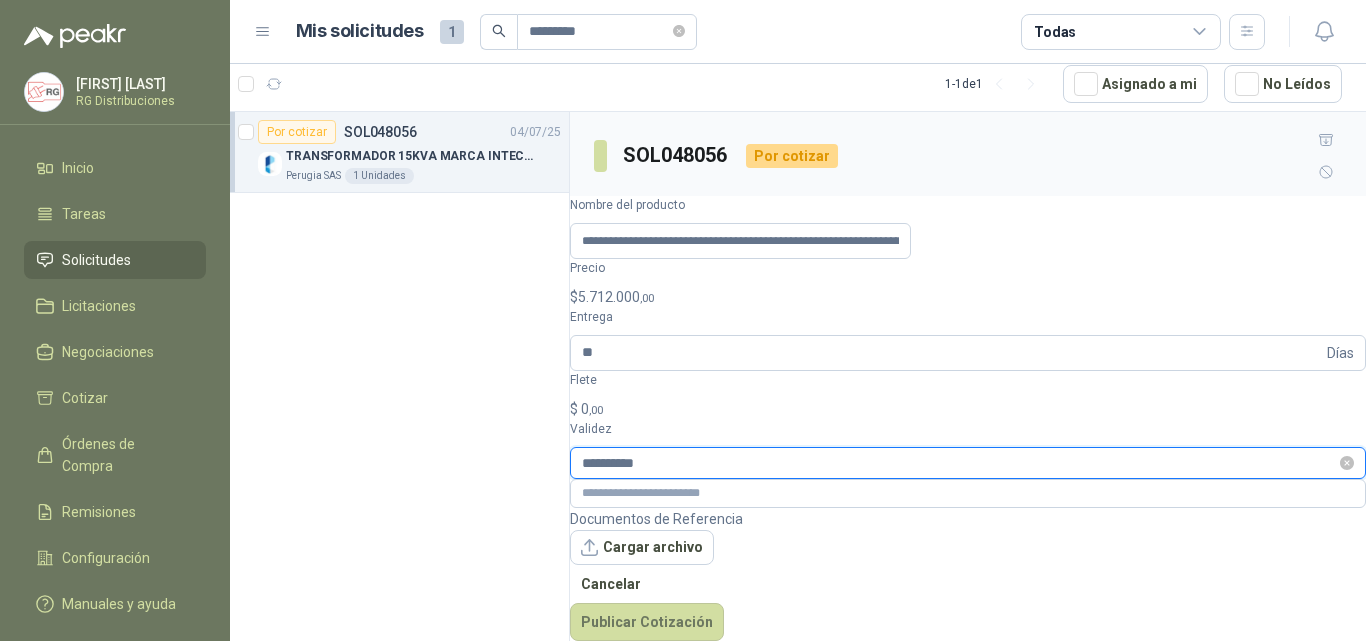 click on "**********" at bounding box center [959, 463] 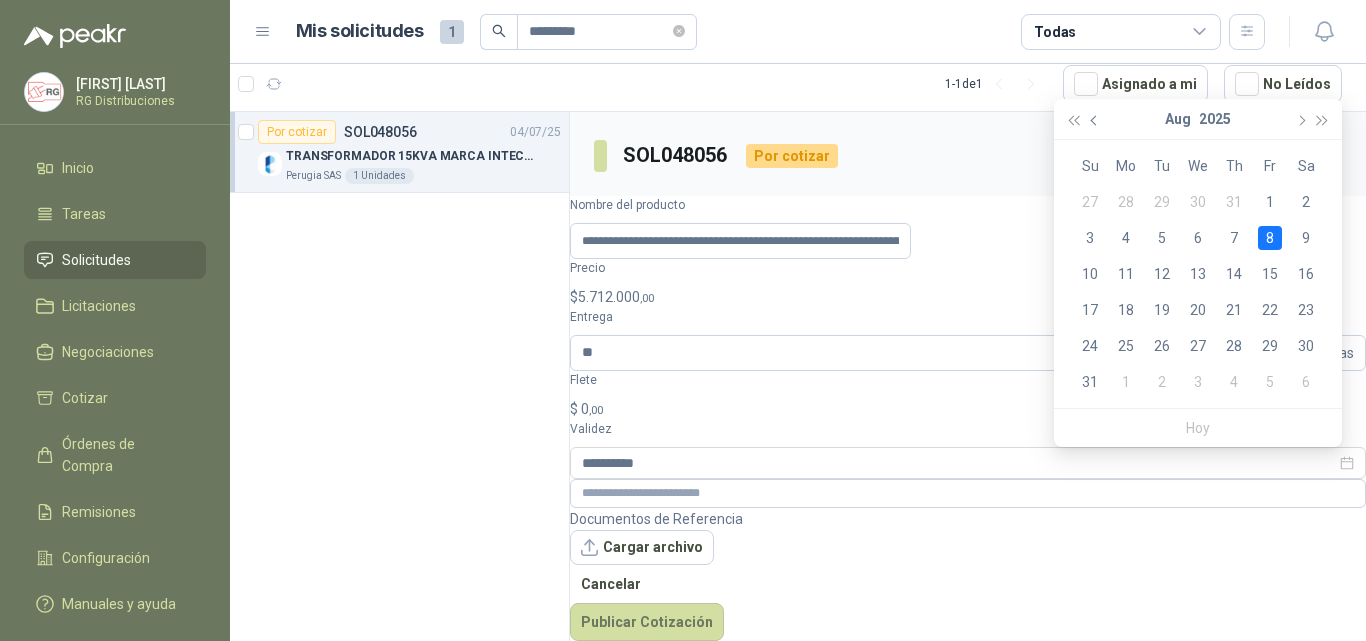 click at bounding box center (1095, 119) 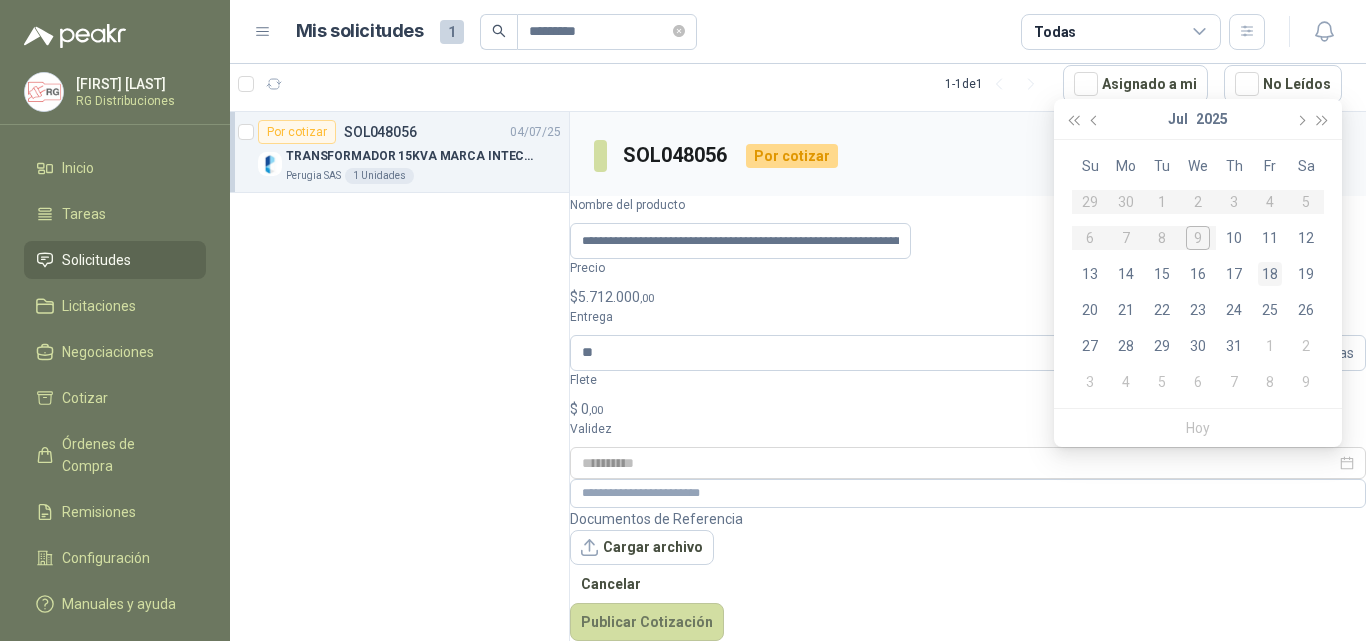 click on "18" at bounding box center [1270, 274] 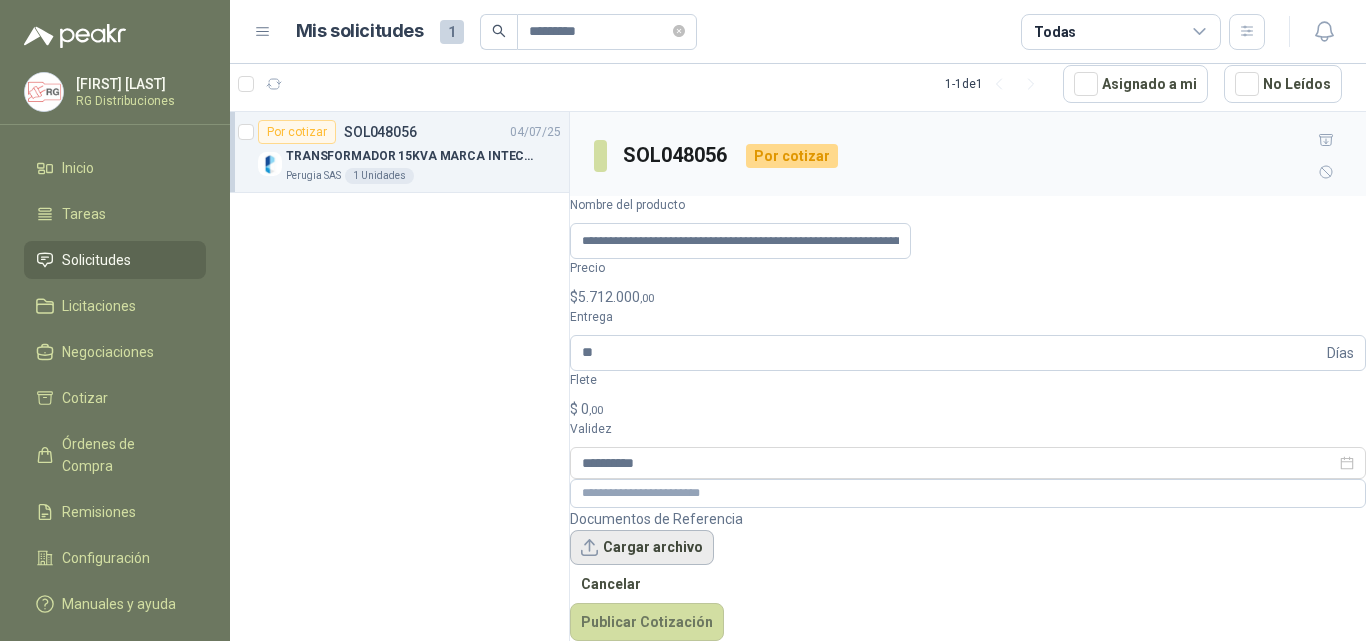 click on "Cargar archivo" at bounding box center (642, 548) 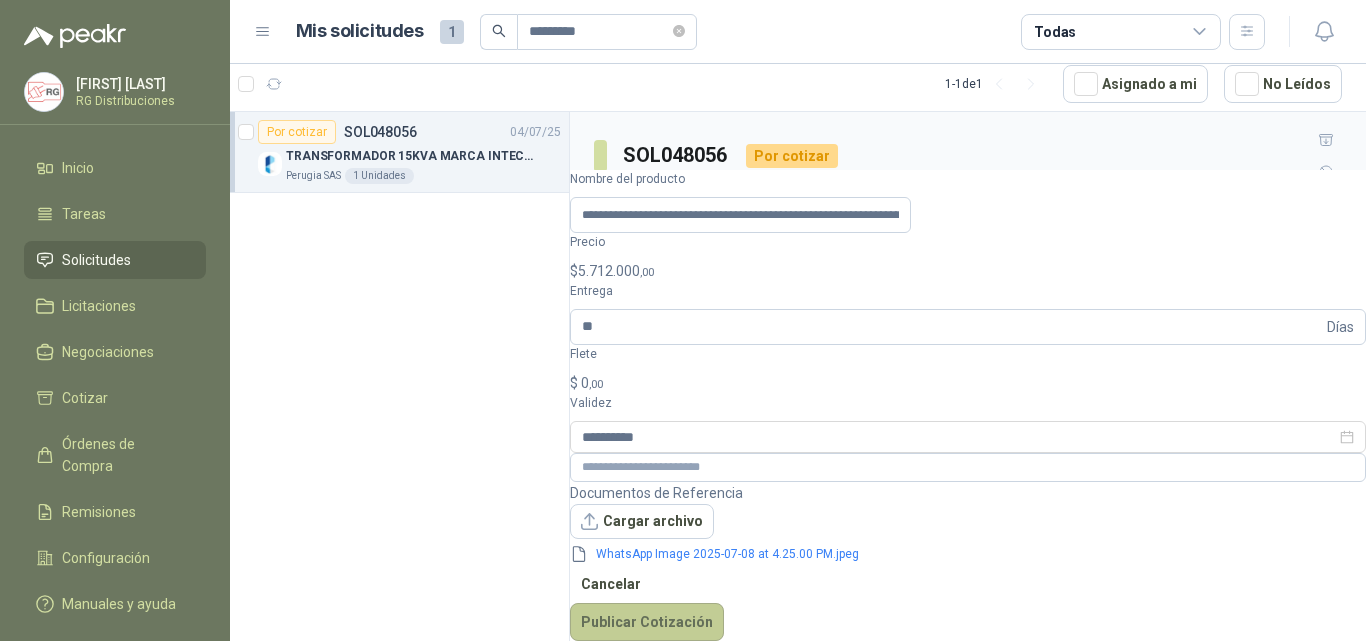 click on "Publicar Cotización" at bounding box center (647, 622) 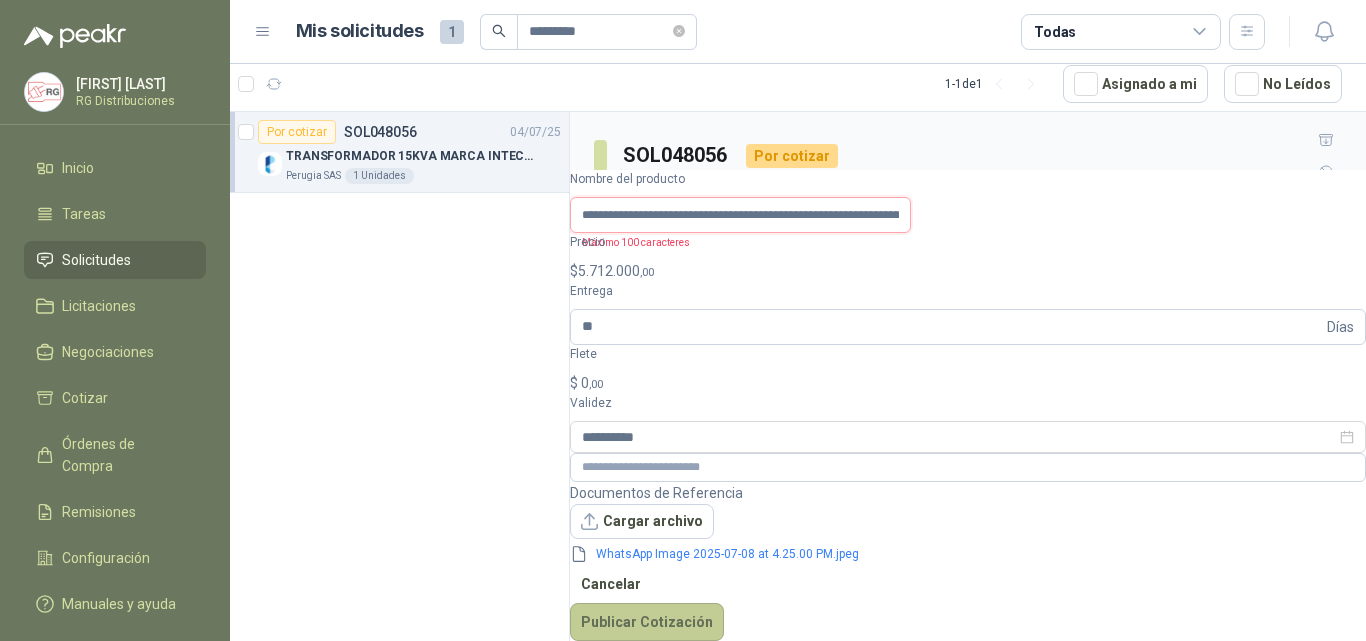 scroll, scrollTop: 0, scrollLeft: 351, axis: horizontal 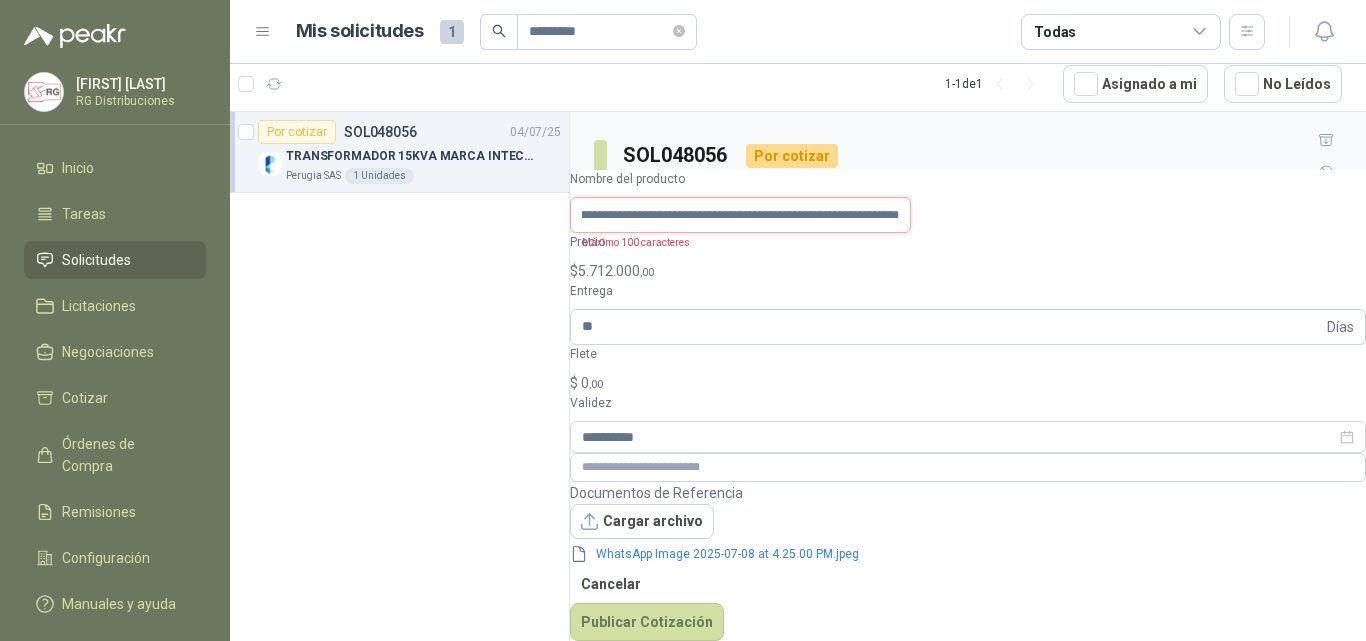 click on "**********" at bounding box center [740, 215] 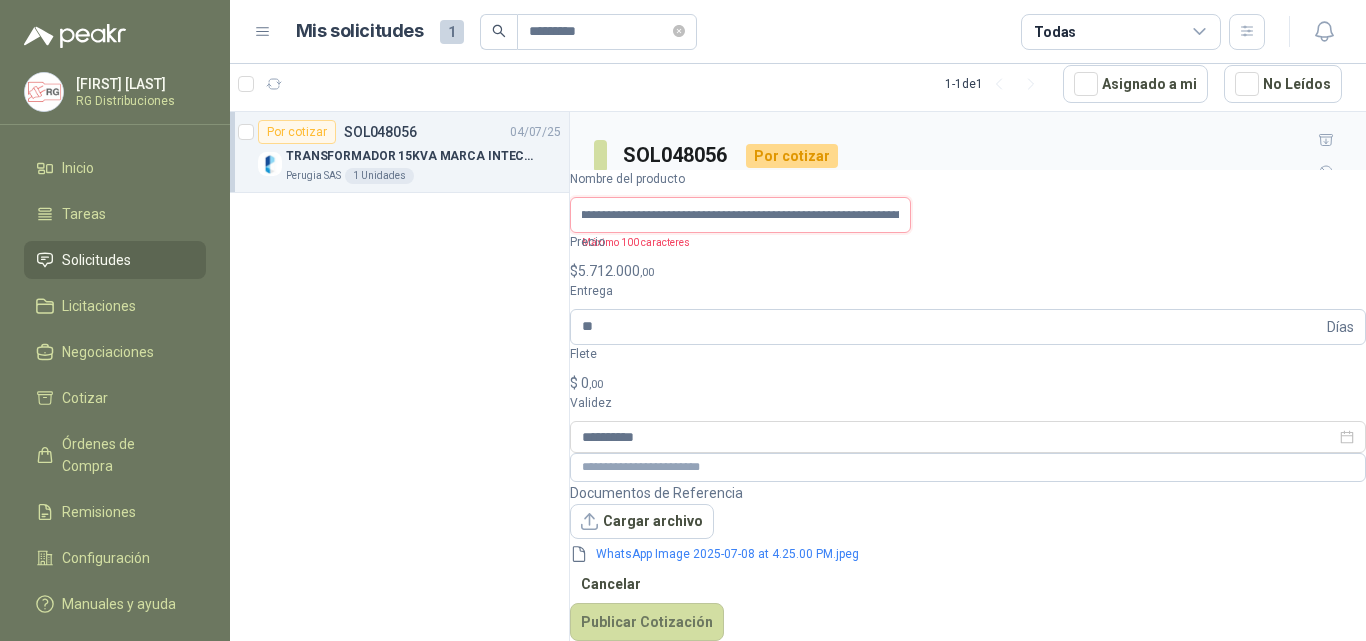 scroll, scrollTop: 0, scrollLeft: 101, axis: horizontal 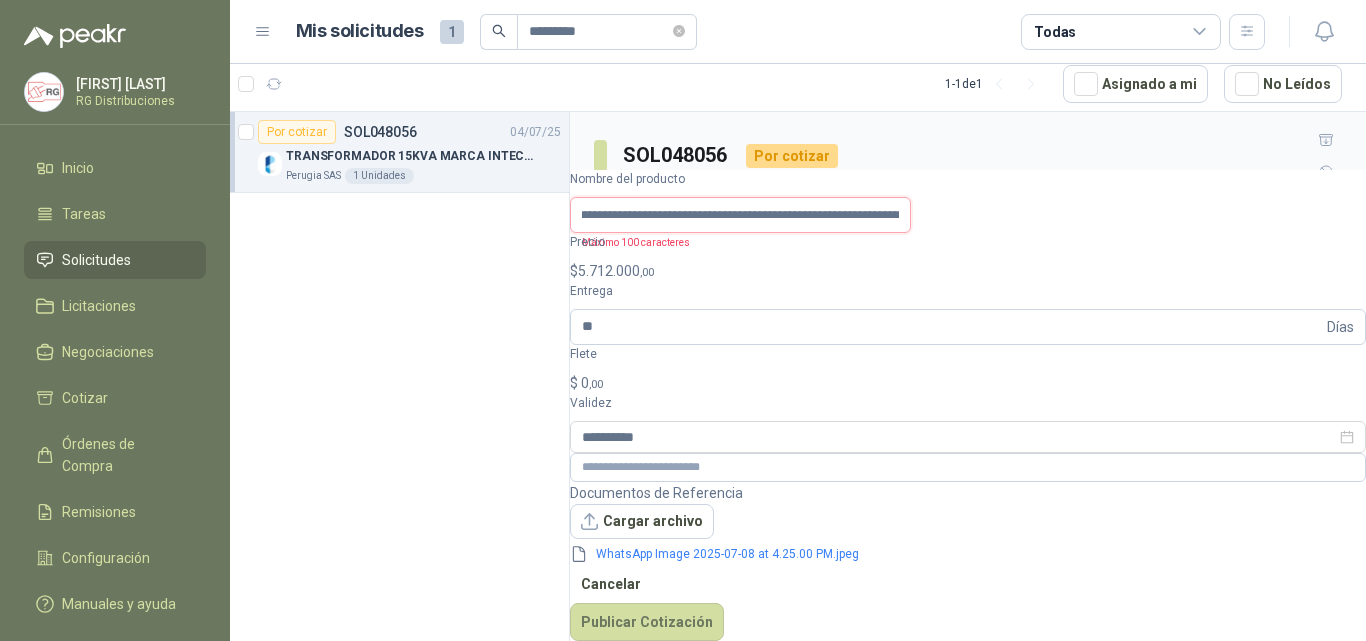 drag, startPoint x: 789, startPoint y: 442, endPoint x: 873, endPoint y: 464, distance: 86.833176 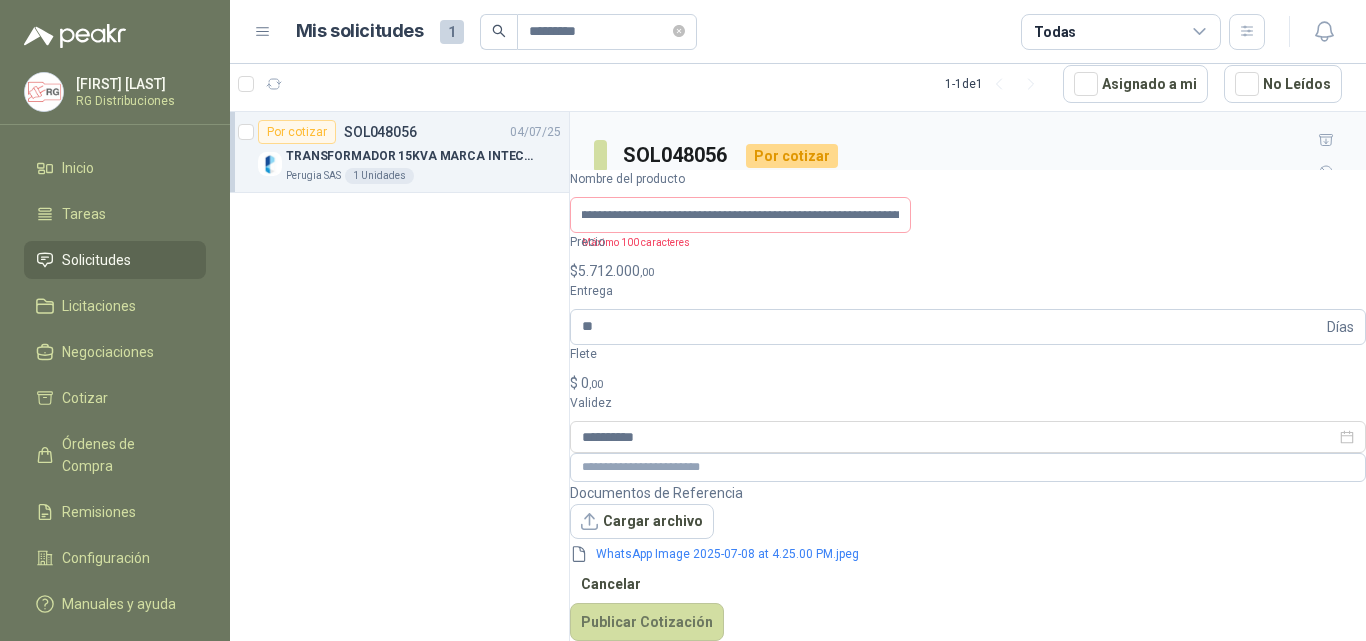 click on "**********" at bounding box center (968, 405) 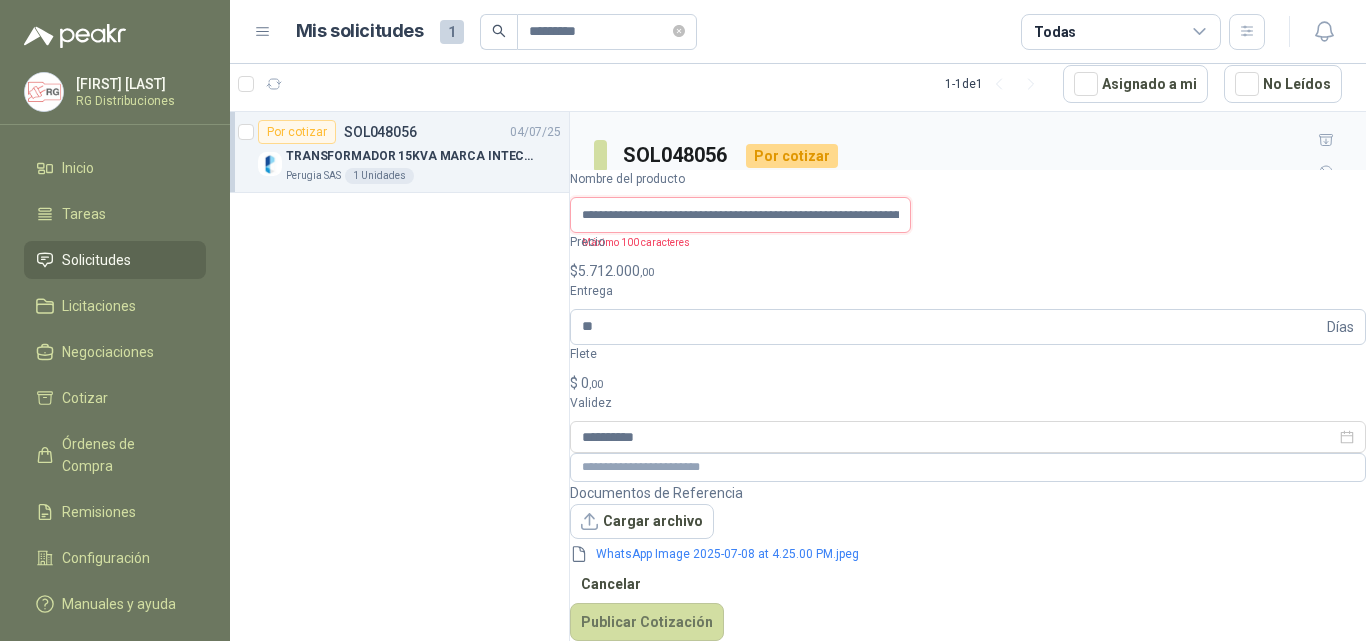 click on "**********" at bounding box center [740, 215] 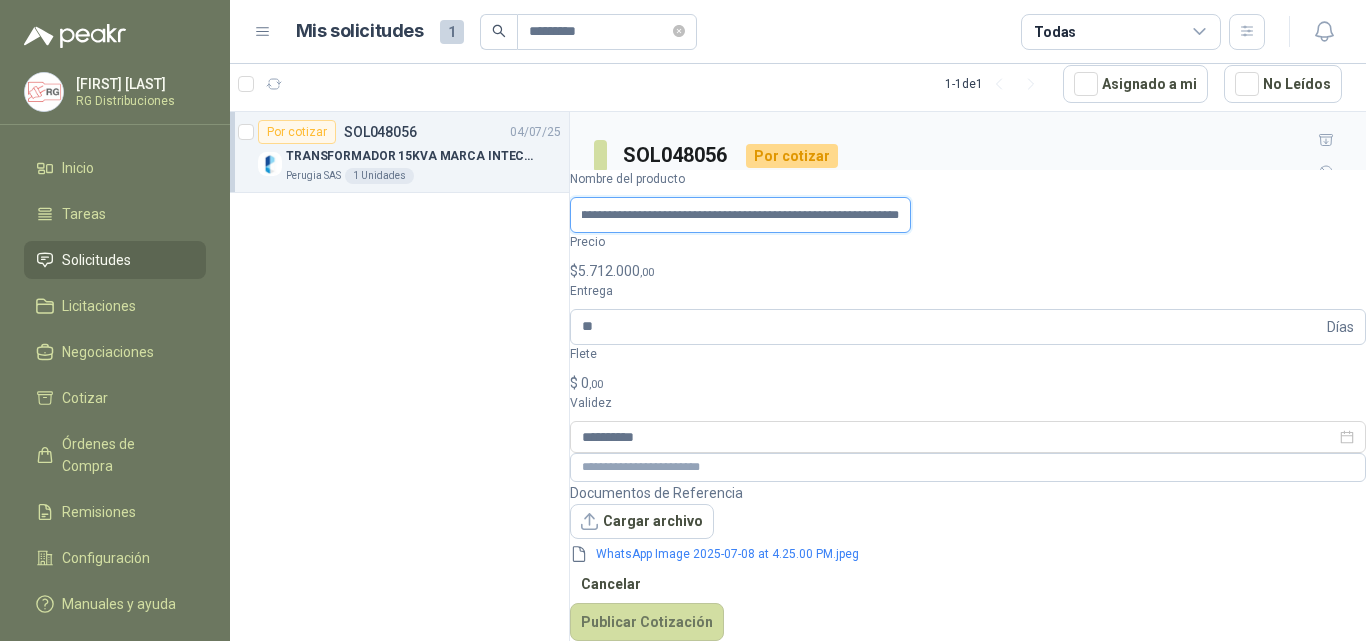 scroll, scrollTop: 0, scrollLeft: 178, axis: horizontal 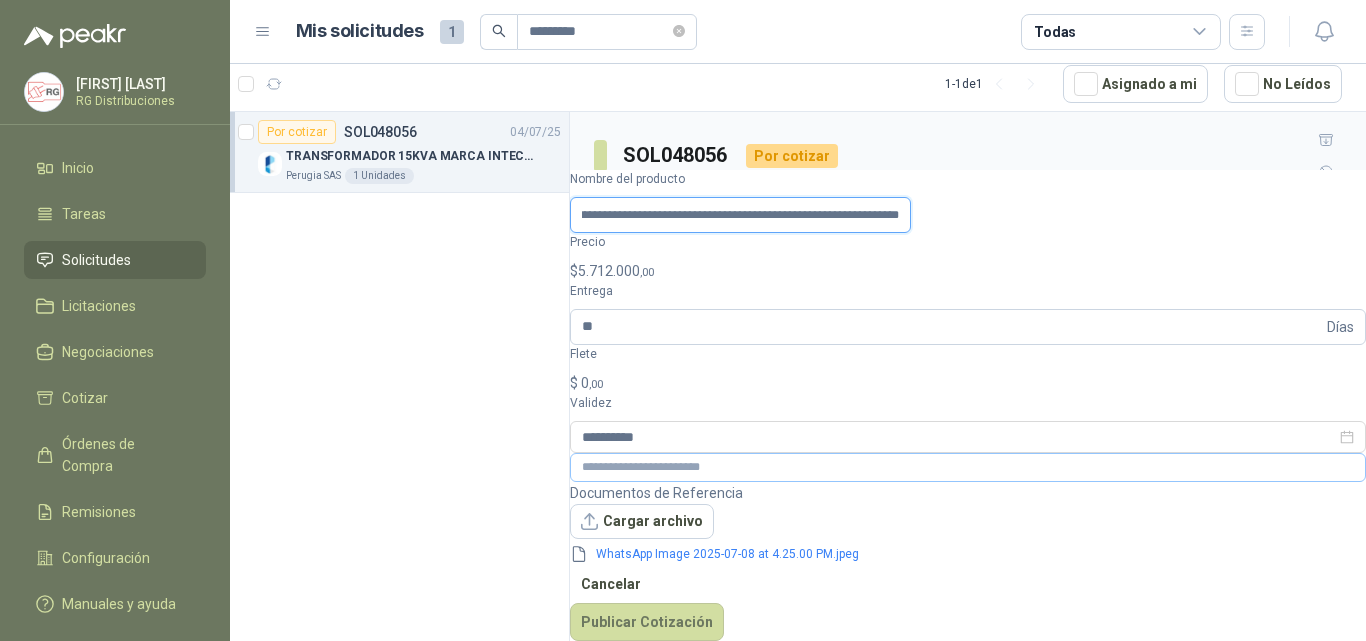 type on "**********" 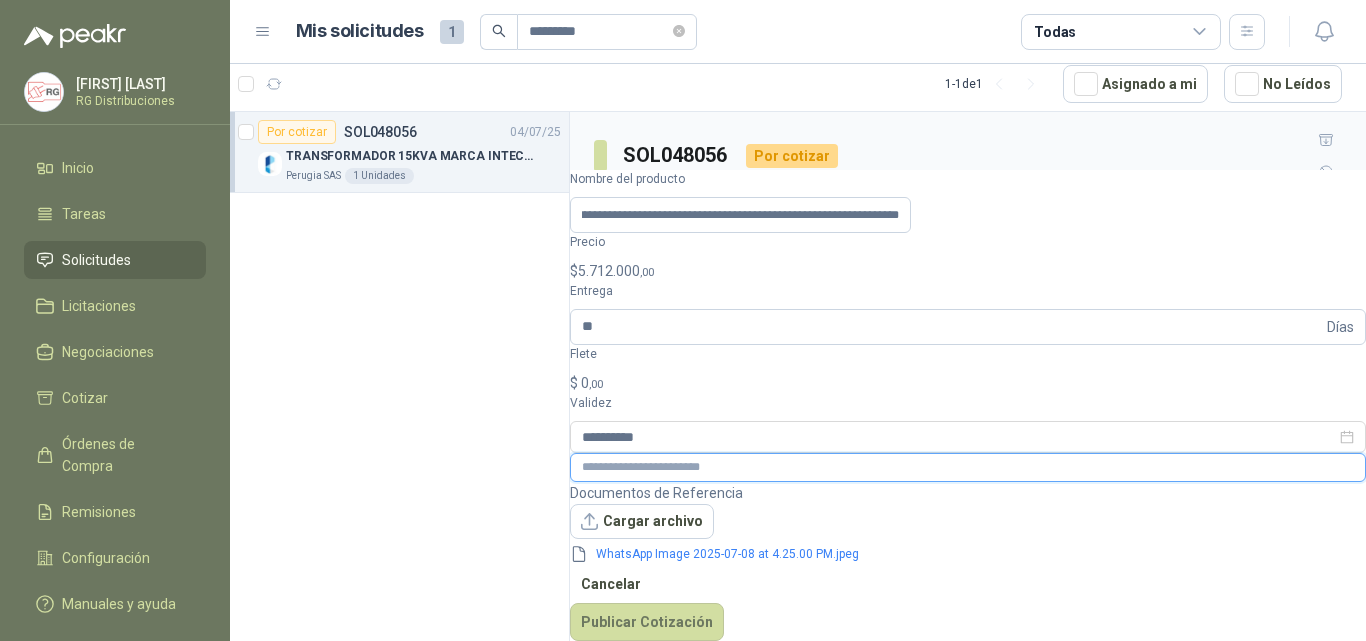 click at bounding box center [968, 467] 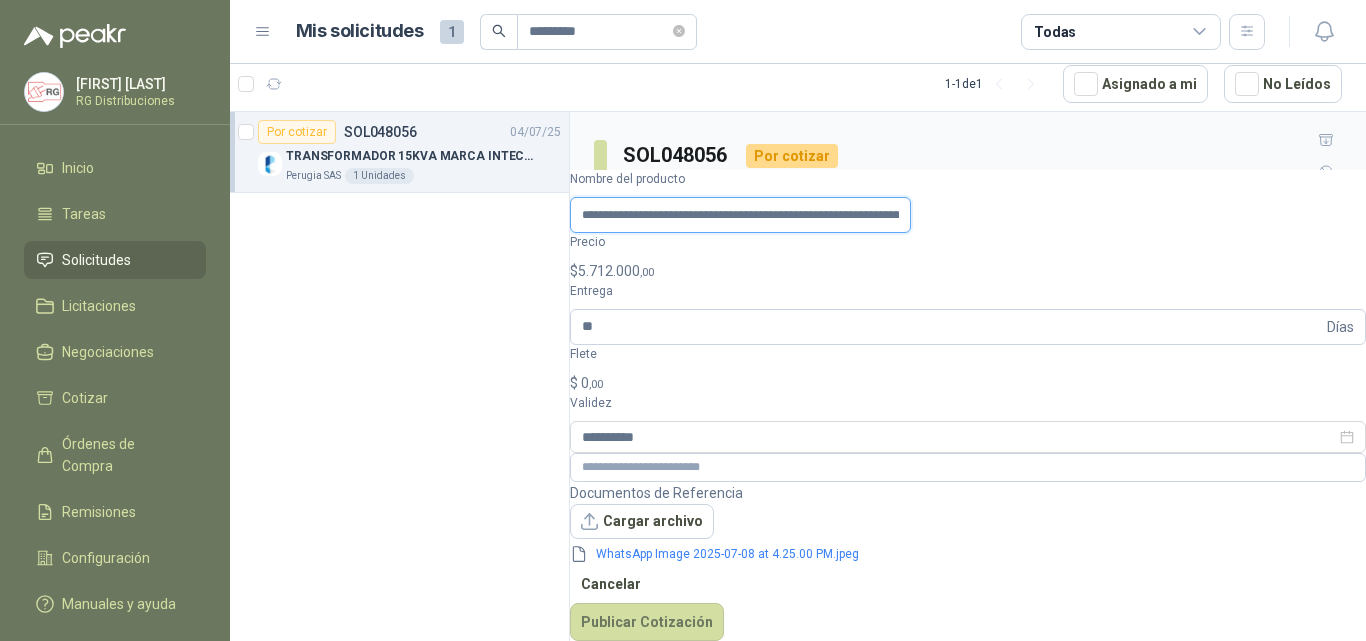click on "**********" at bounding box center [740, 215] 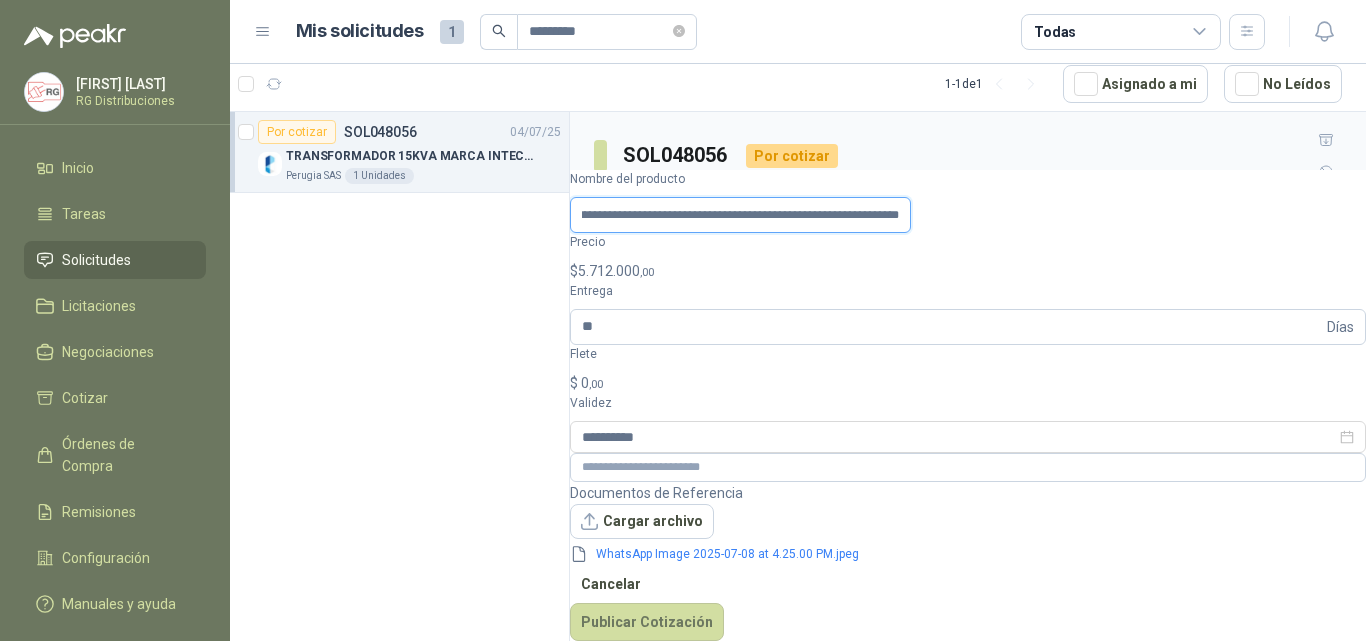 scroll, scrollTop: 0, scrollLeft: 181, axis: horizontal 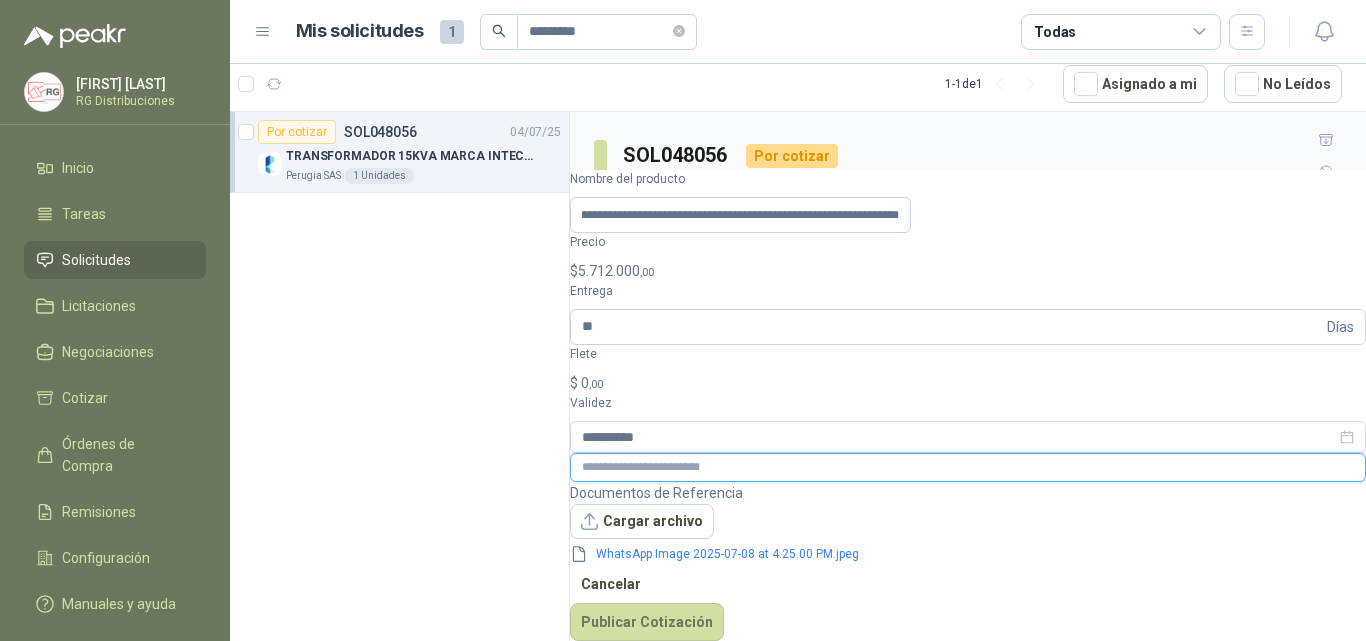 click at bounding box center [968, 467] 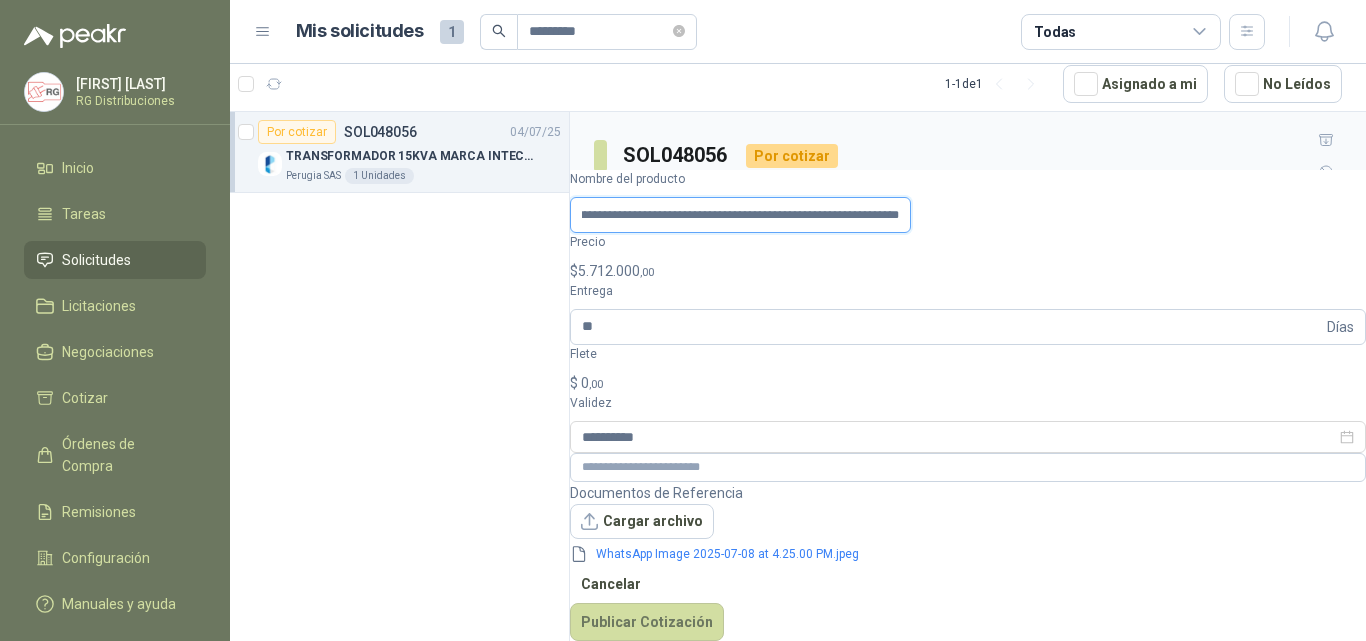 drag, startPoint x: 715, startPoint y: 443, endPoint x: 915, endPoint y: 443, distance: 200 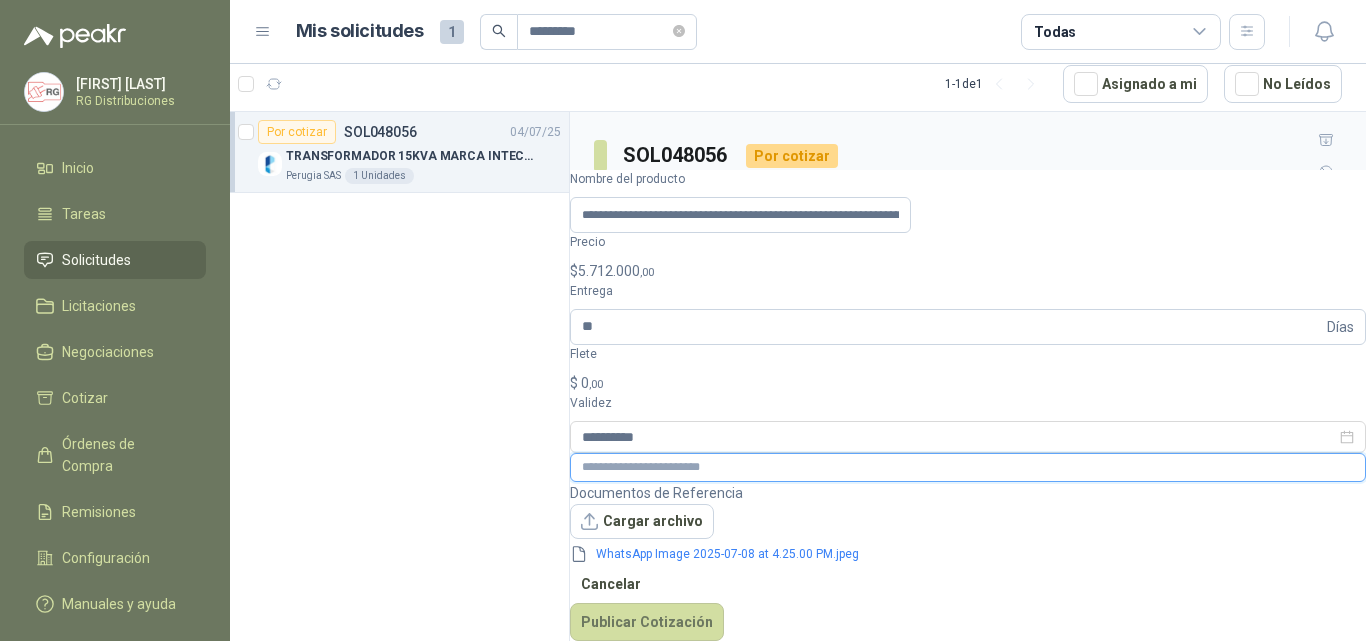 click at bounding box center [968, 467] 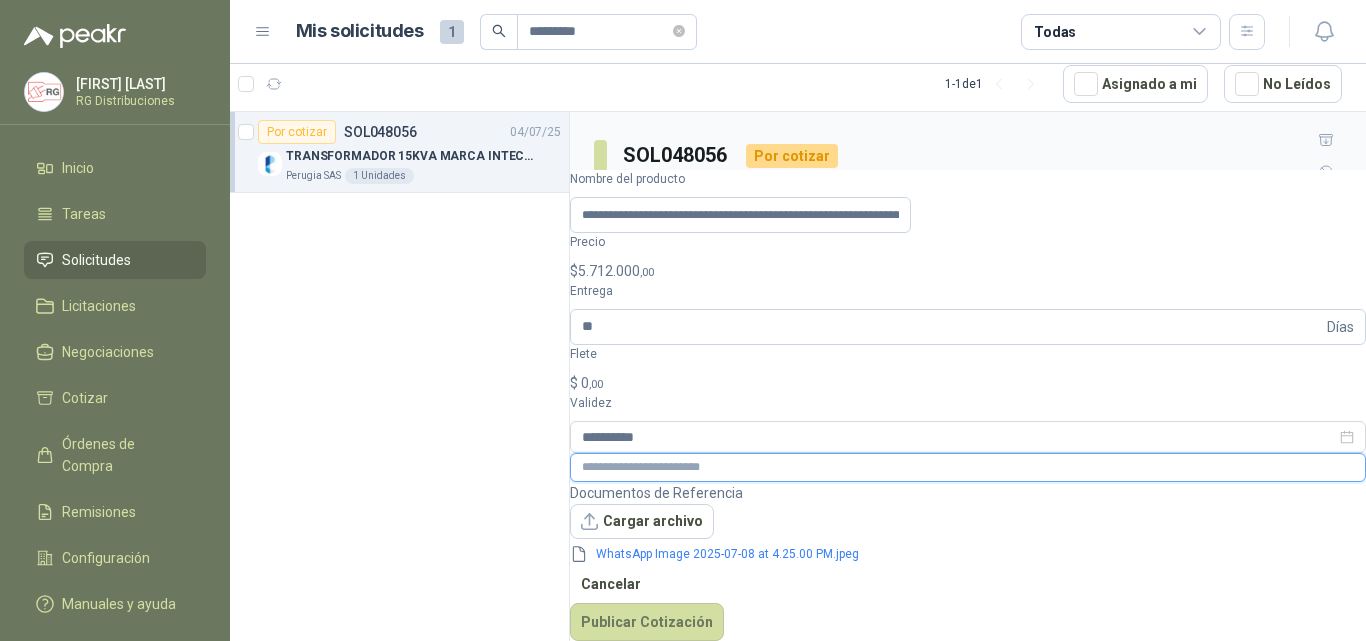 paste on "**********" 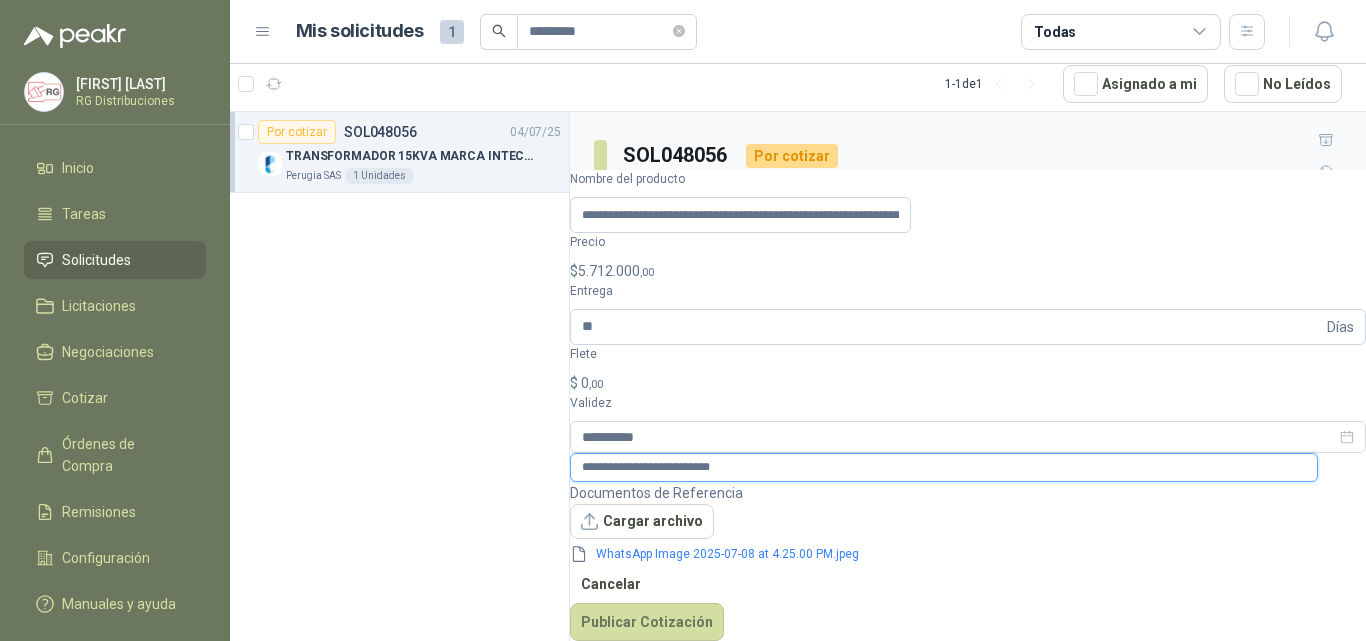 click on "**********" at bounding box center [944, 467] 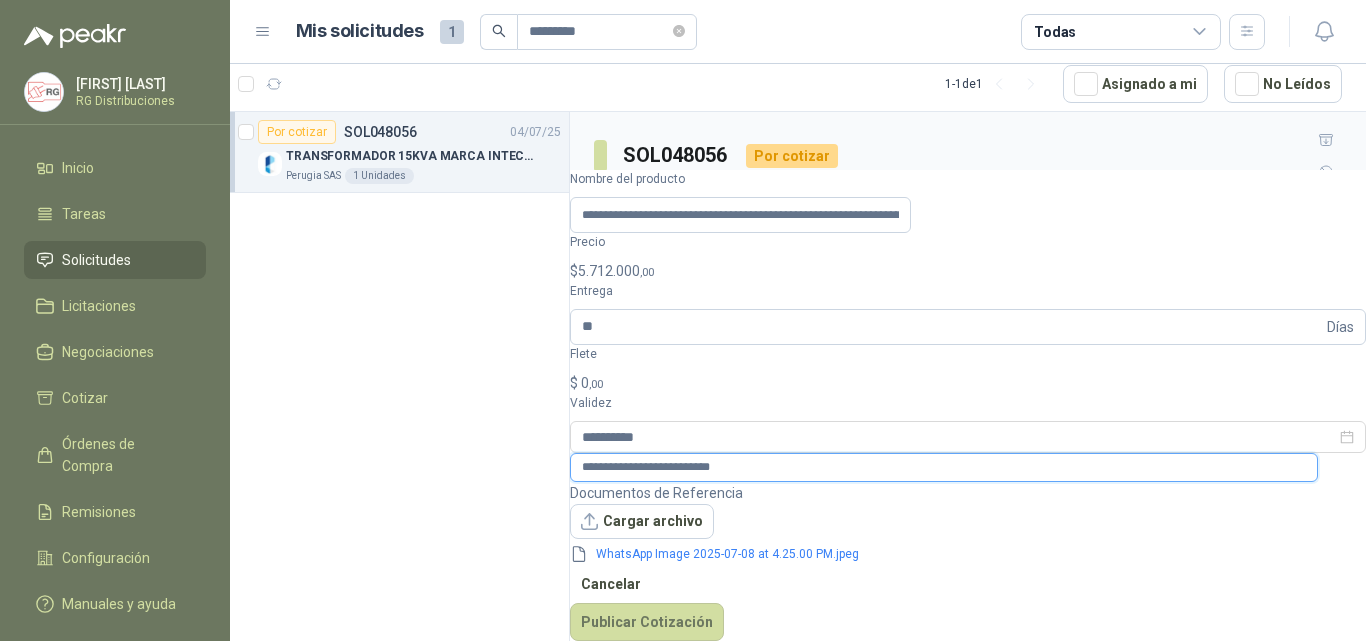 click on "**********" at bounding box center [944, 467] 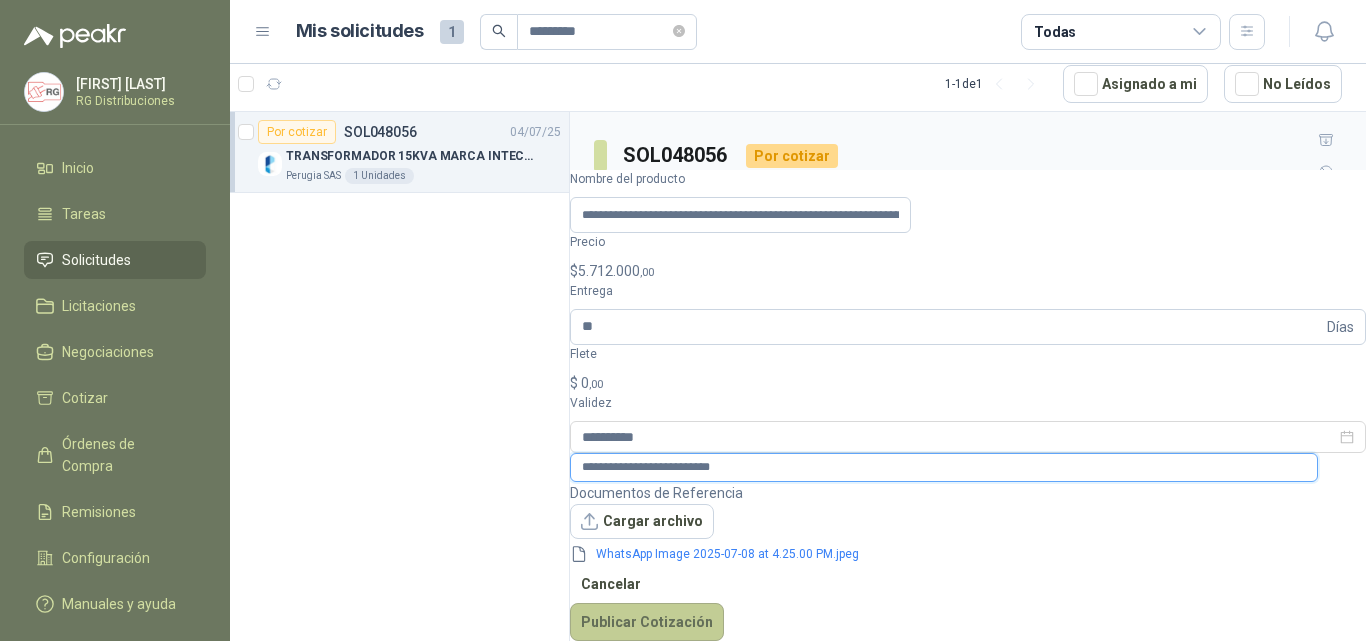type on "**********" 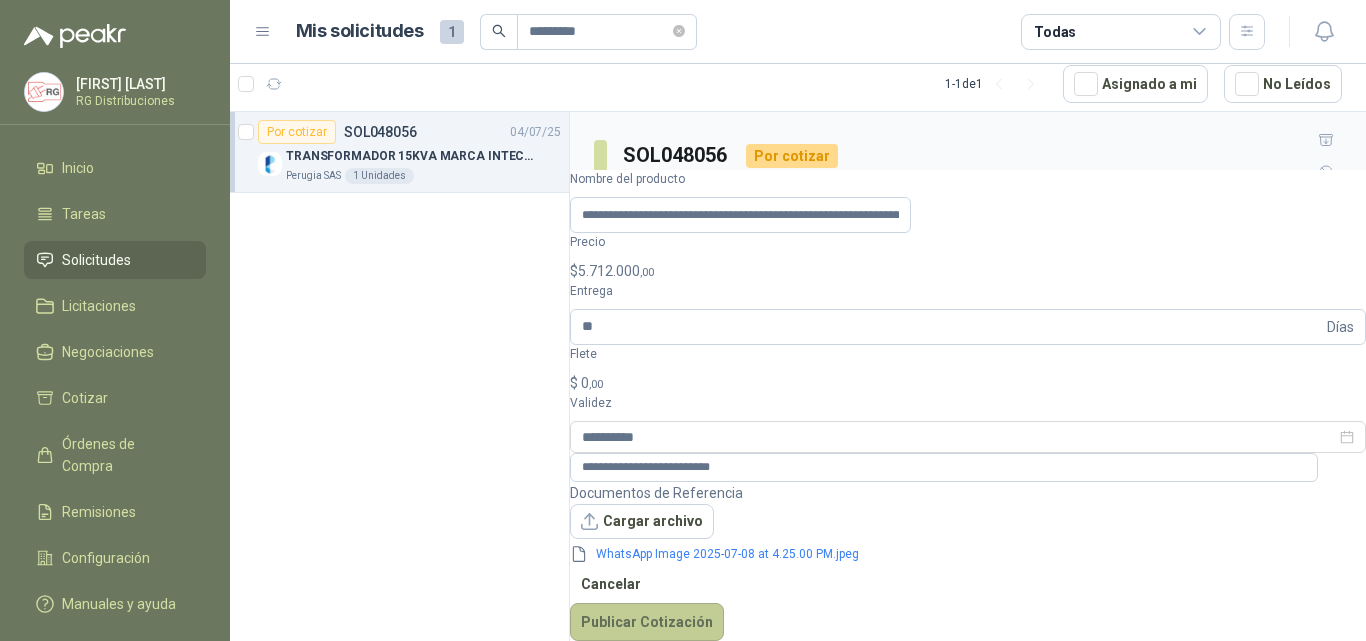 click on "Publicar Cotización" at bounding box center (647, 622) 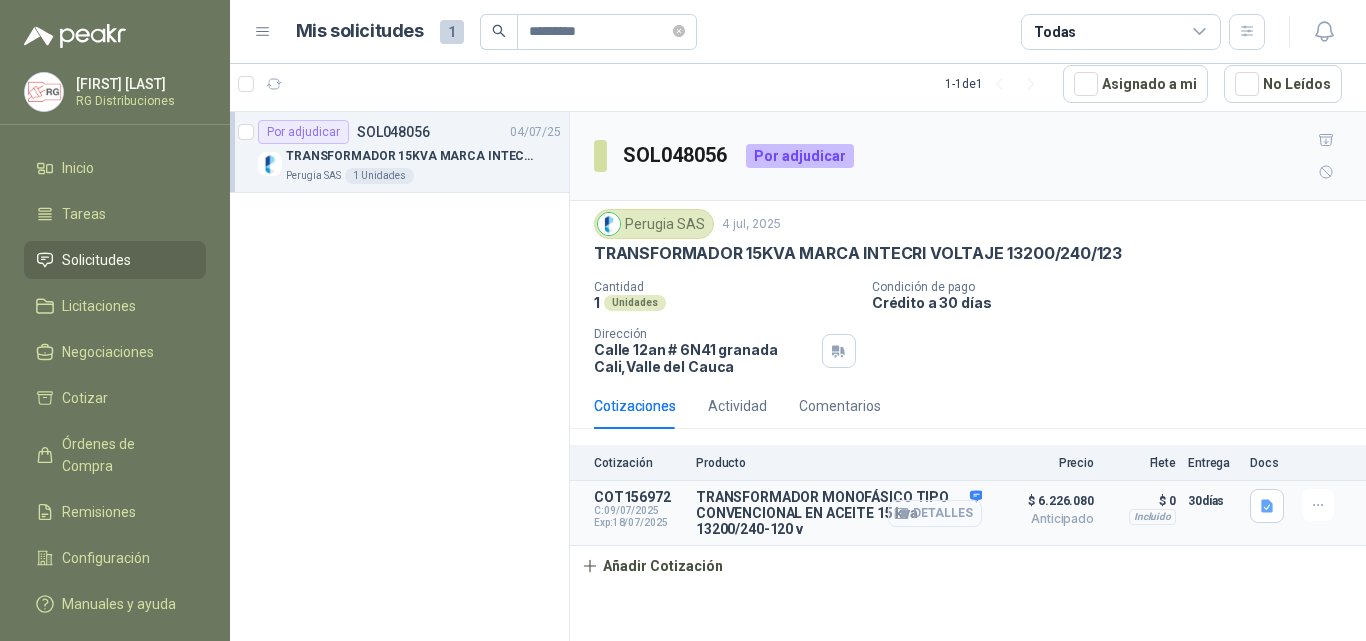 click at bounding box center (904, 514) 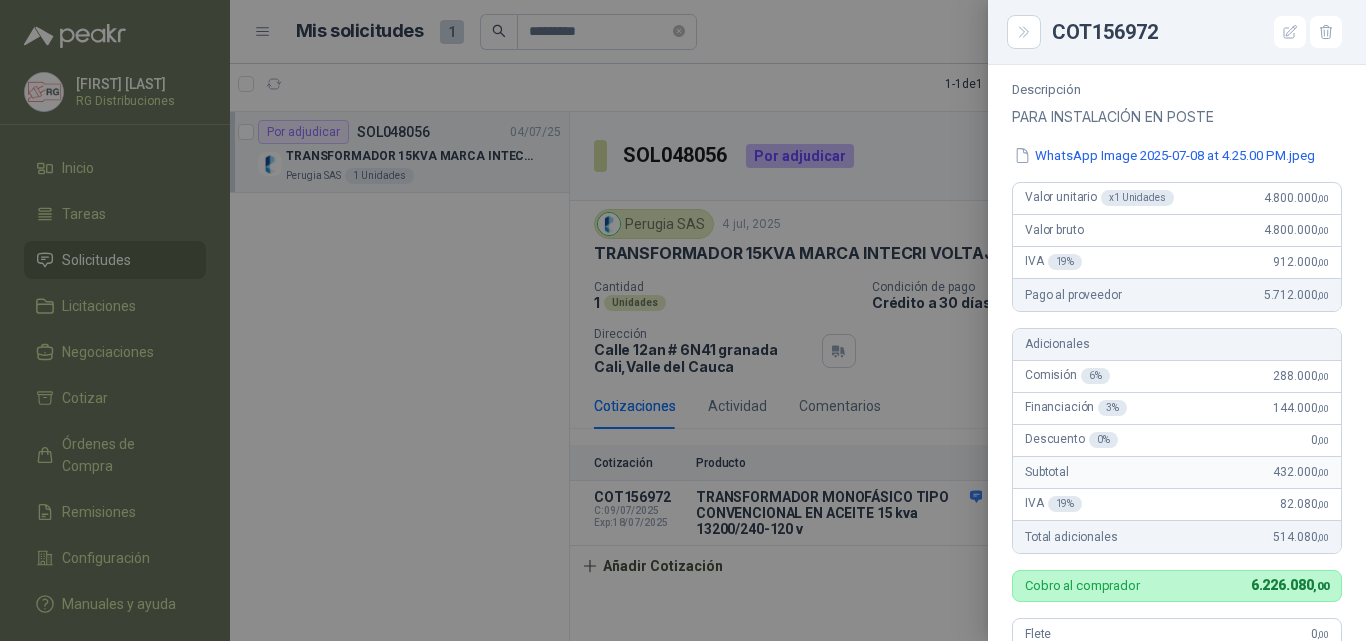 scroll, scrollTop: 200, scrollLeft: 0, axis: vertical 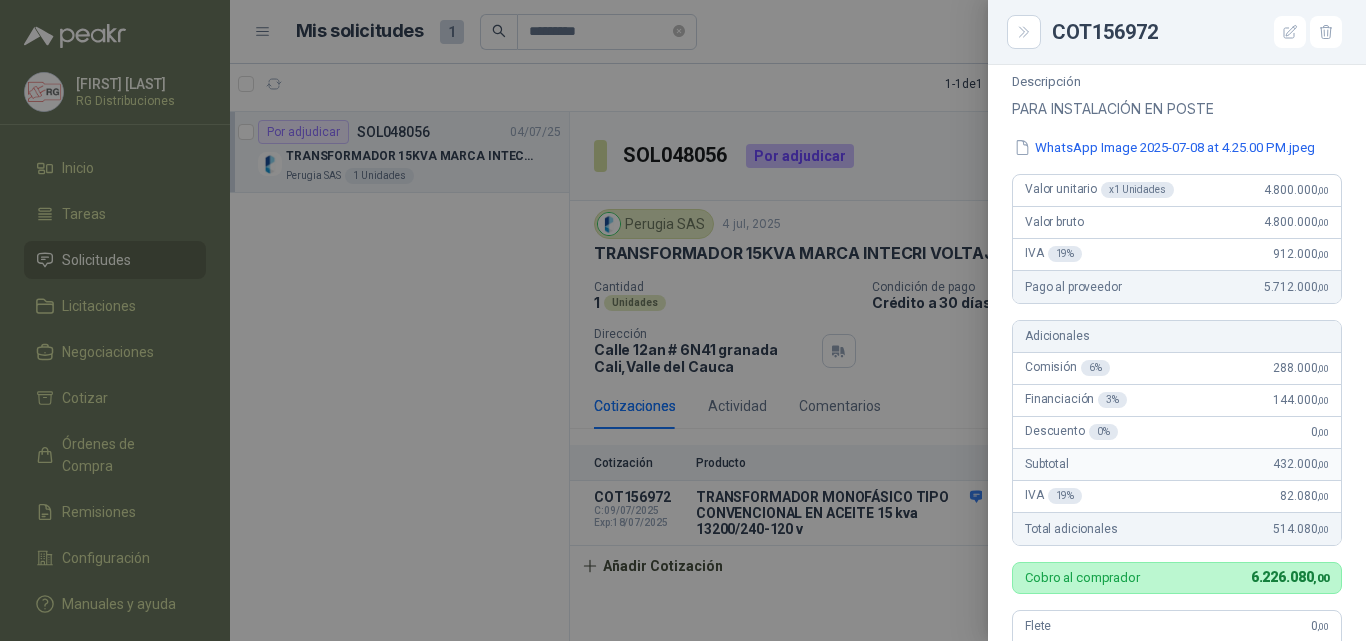 drag, startPoint x: 1260, startPoint y: 555, endPoint x: 1319, endPoint y: 556, distance: 59.008472 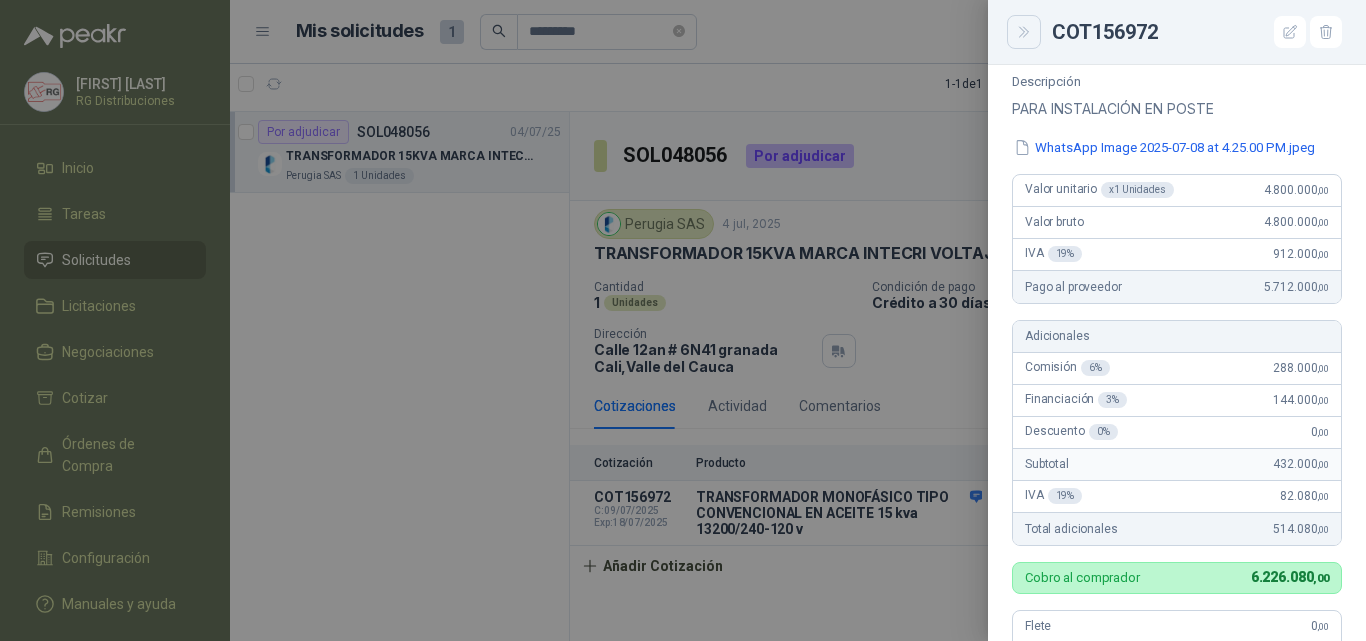 click at bounding box center (1023, 32) 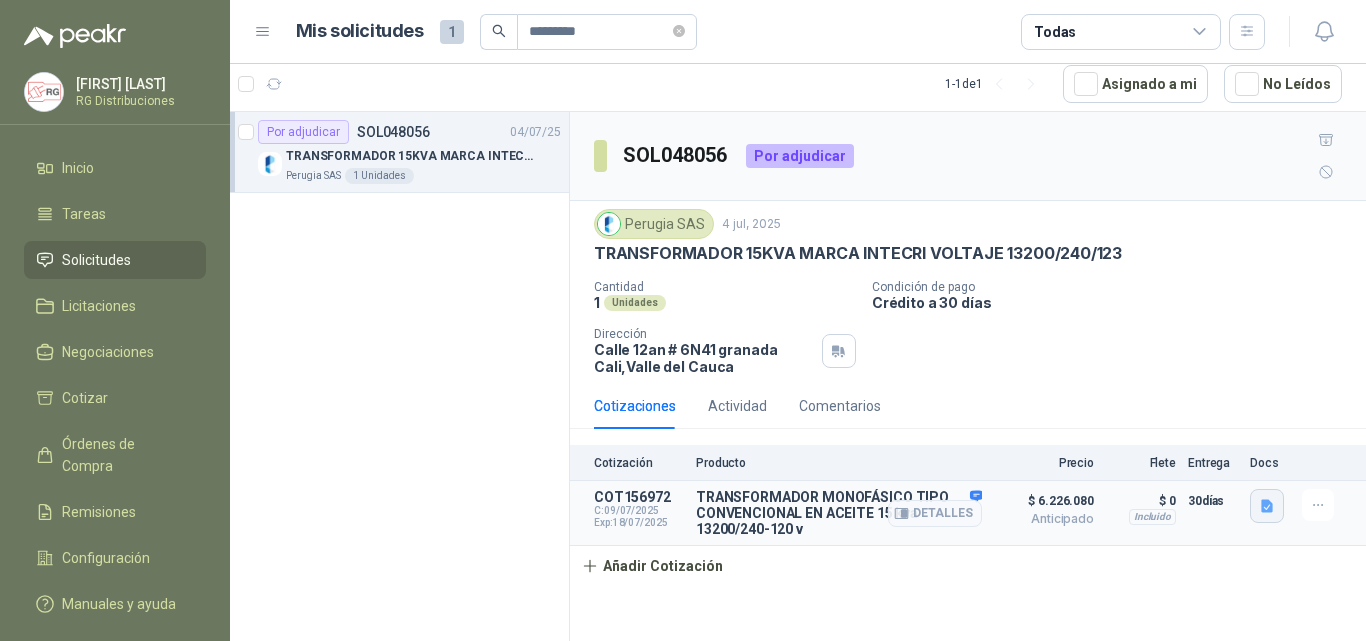 click at bounding box center [1267, 506] 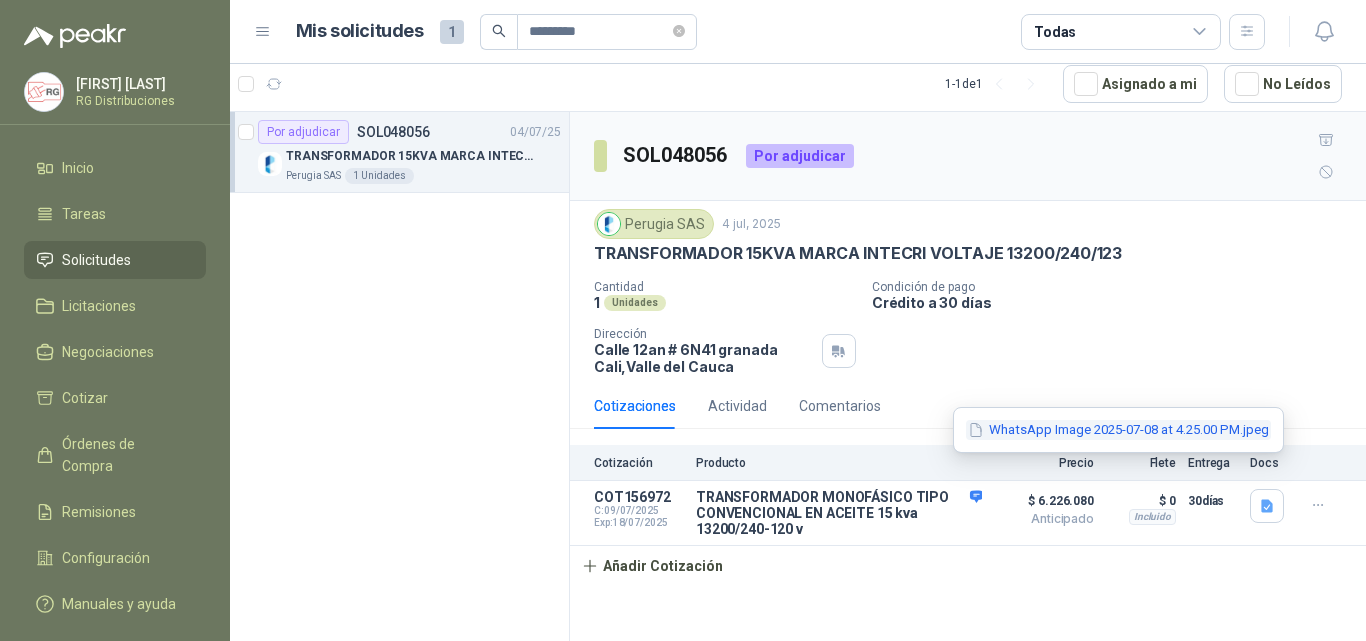 click on "WhatsApp Image 2025-07-08 at 4.25.00 PM.jpeg" at bounding box center [1118, 430] 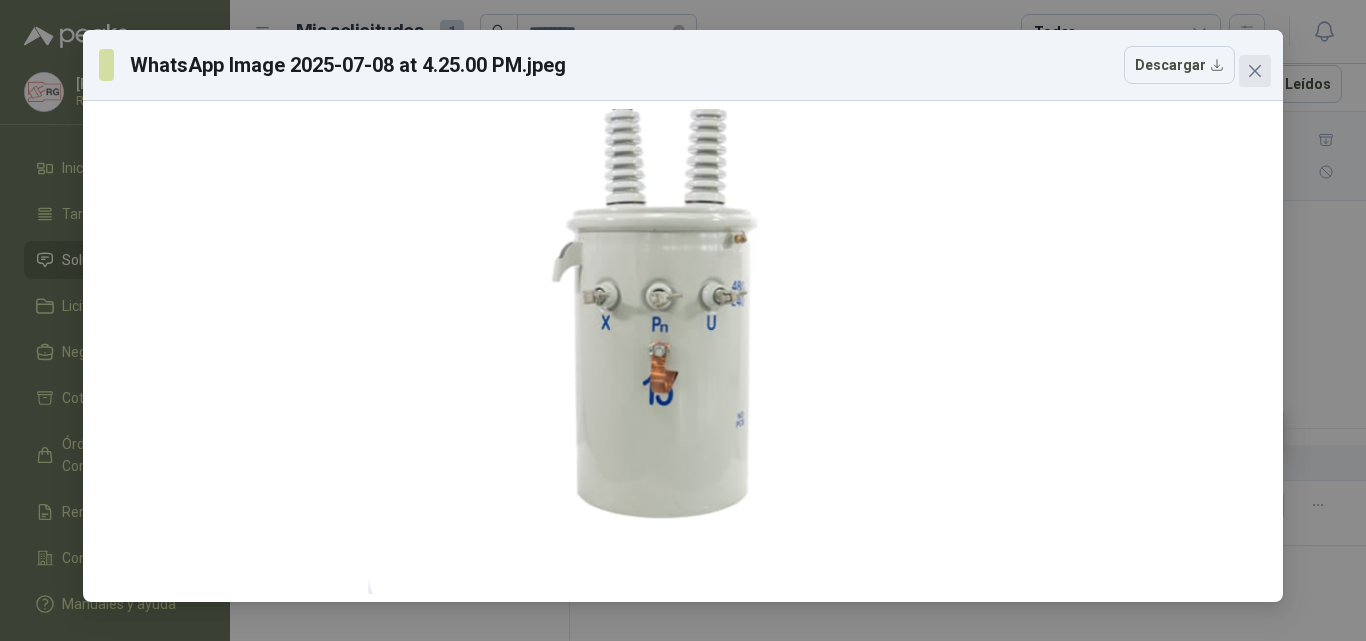 click at bounding box center [1255, 71] 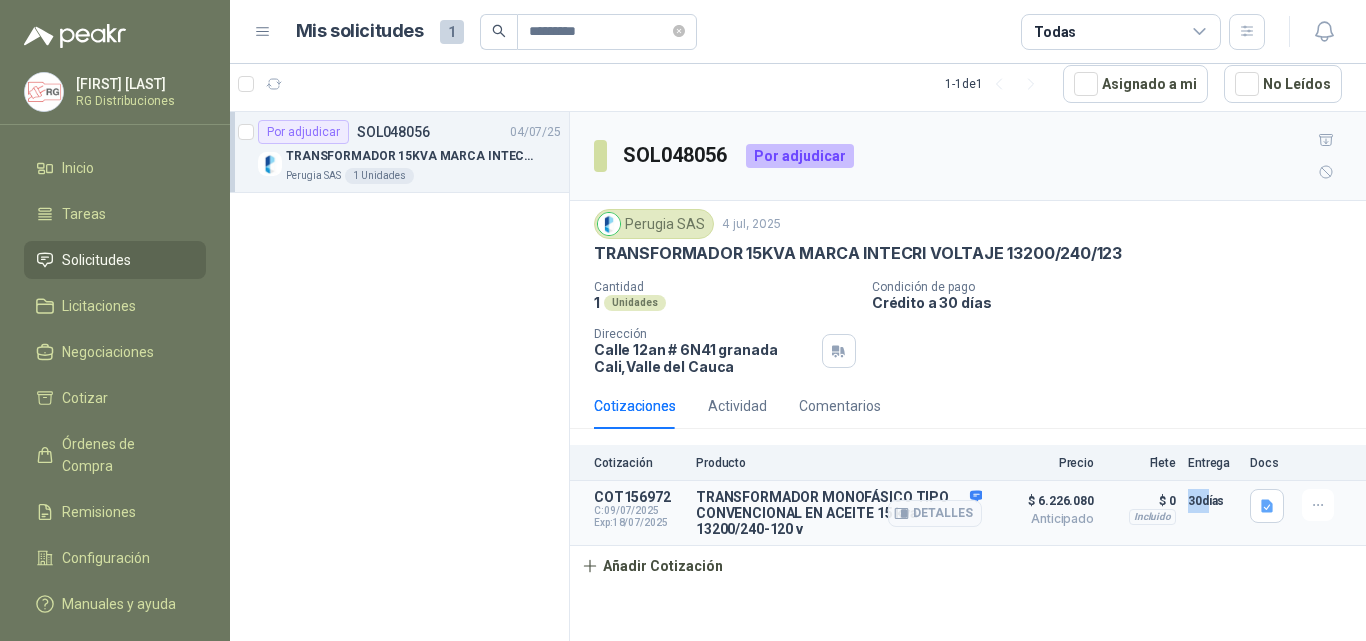 drag, startPoint x: 1190, startPoint y: 469, endPoint x: 1208, endPoint y: 469, distance: 18 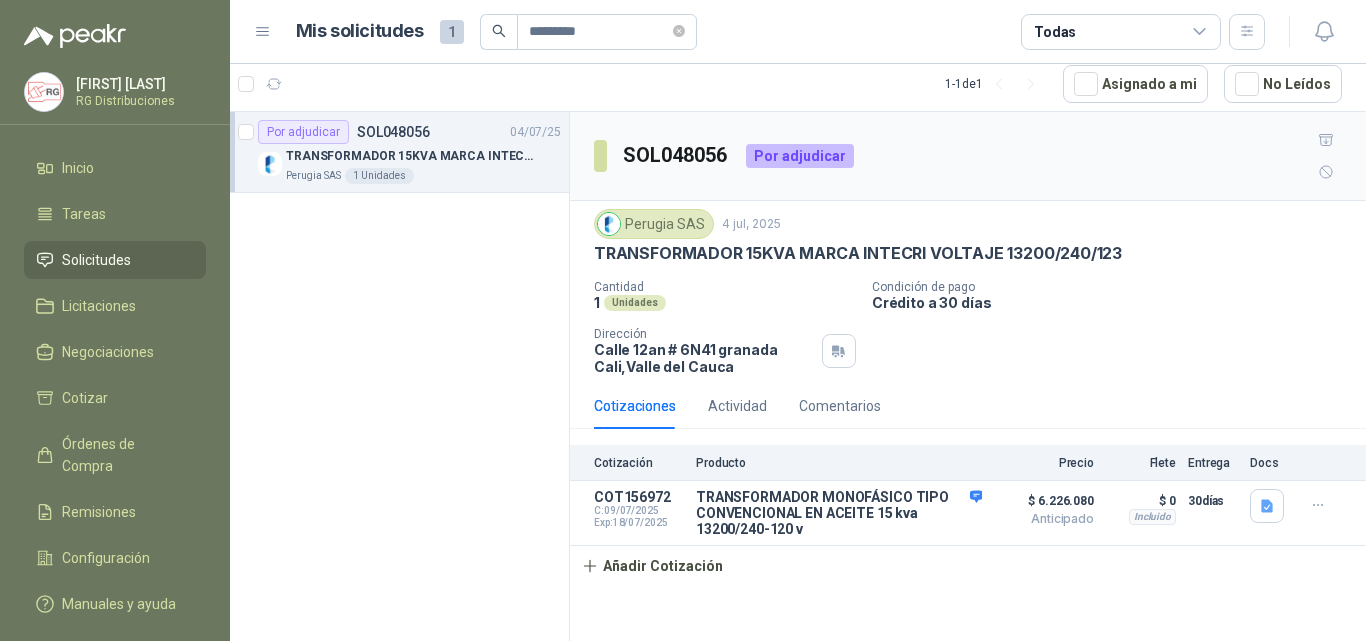 click on "Cantidad 1   Unidades Condición de pago Crédito a 30 días Dirección Calle 12an #  6N41 granada   [CITY],  [STATE]" at bounding box center (968, 327) 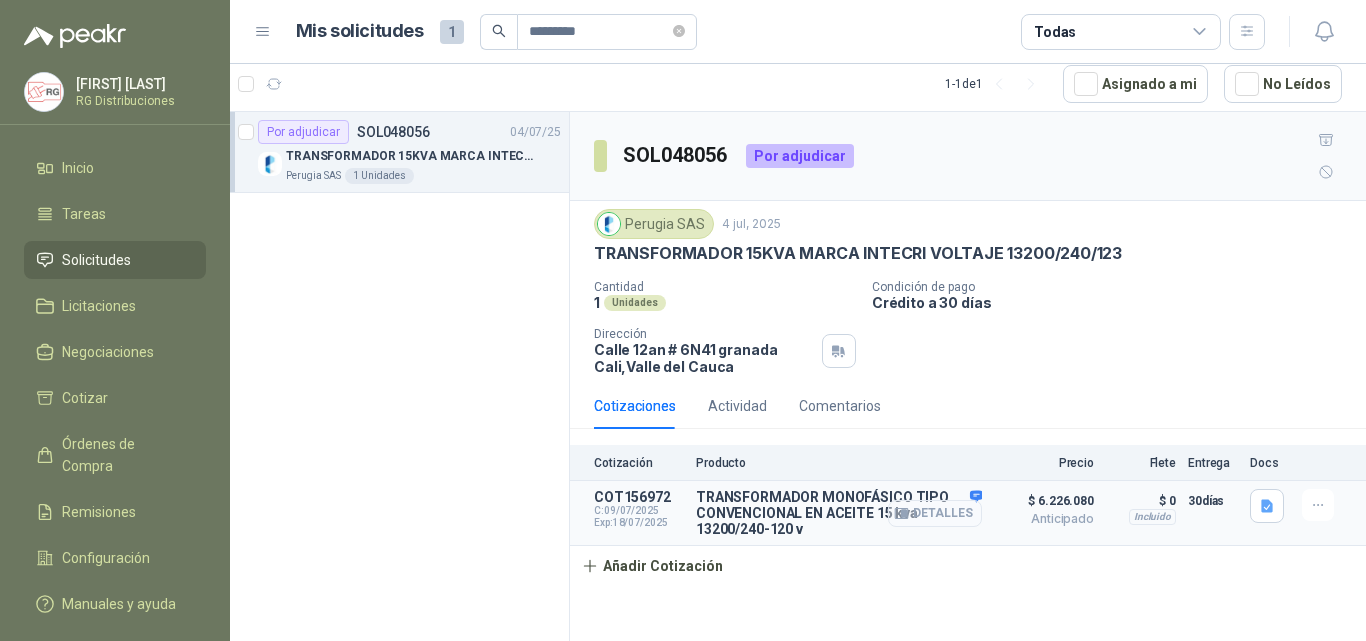 click at bounding box center [901, 513] 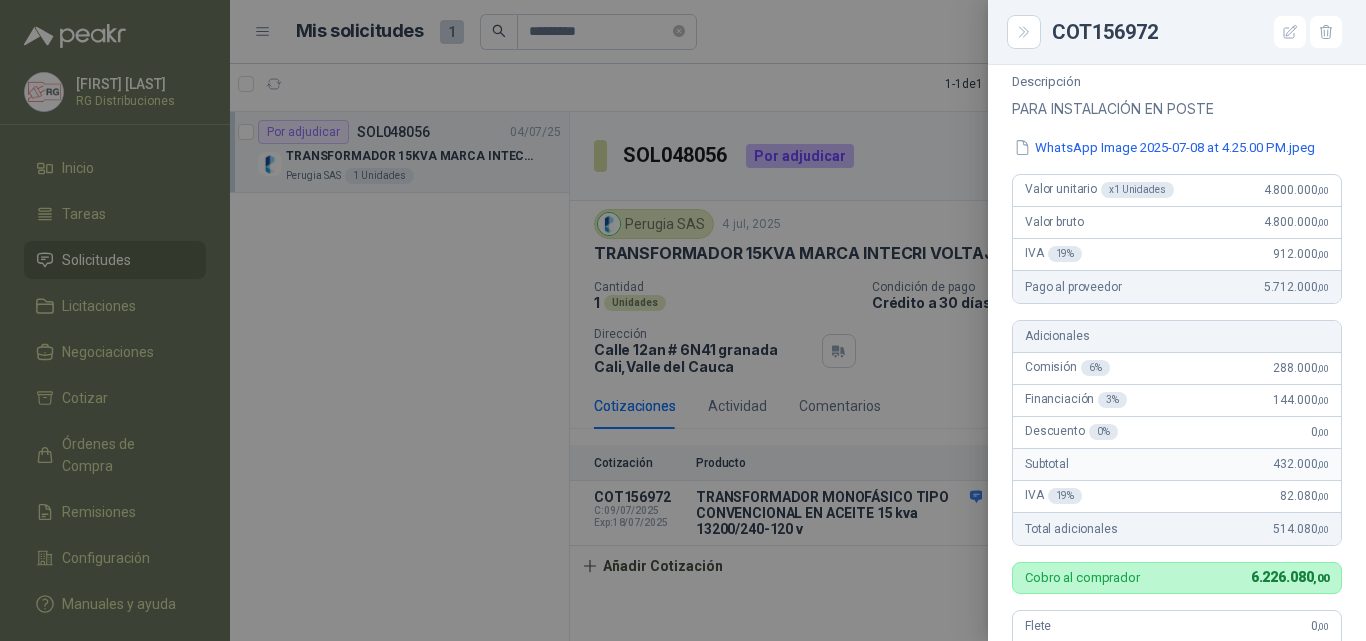 scroll, scrollTop: 0, scrollLeft: 0, axis: both 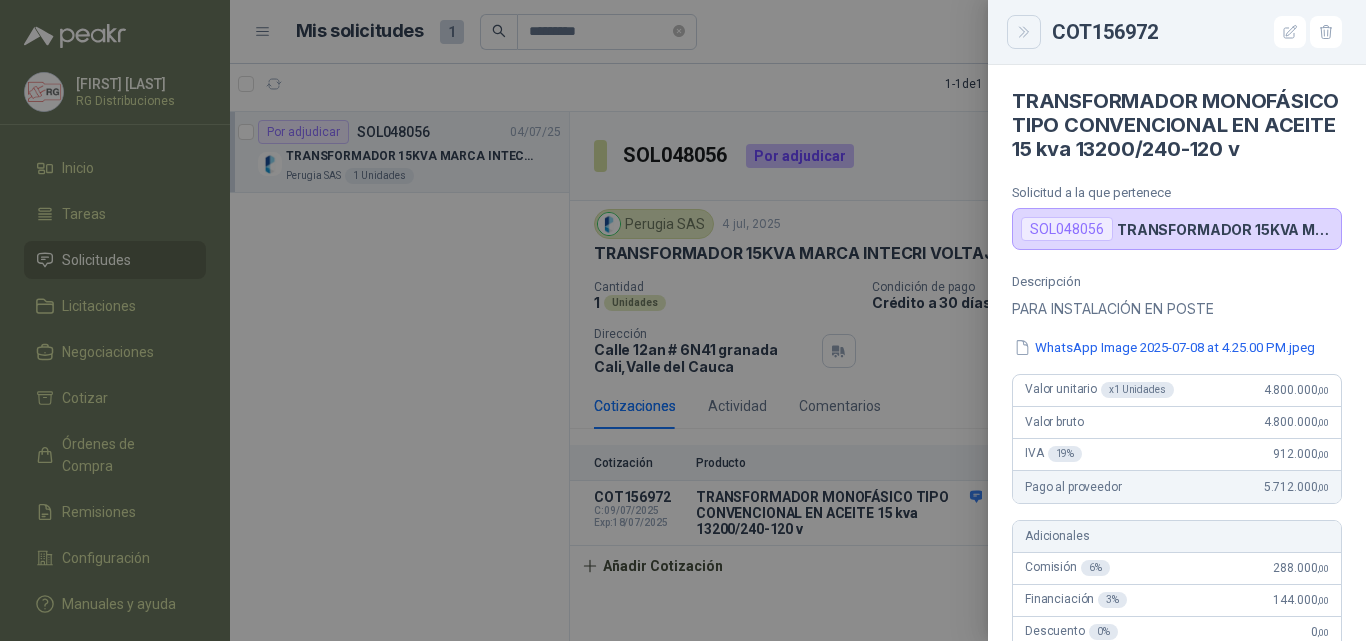 click at bounding box center (1024, 32) 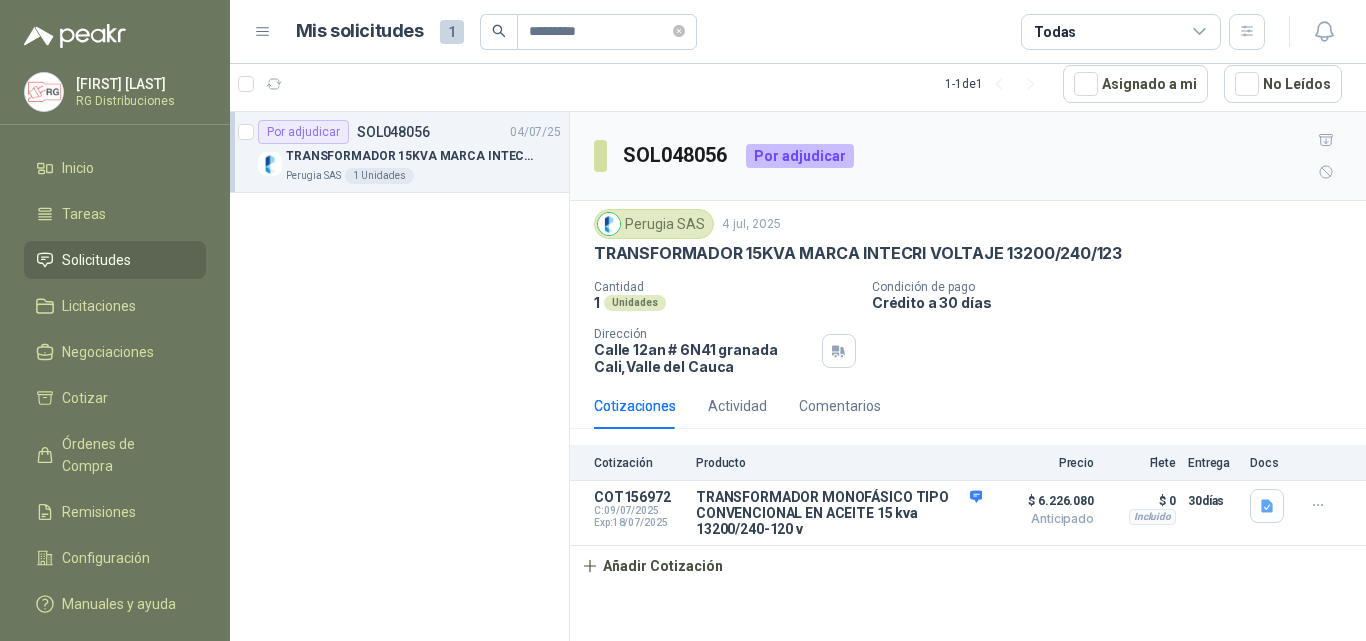 click on "Solicitudes" at bounding box center (115, 260) 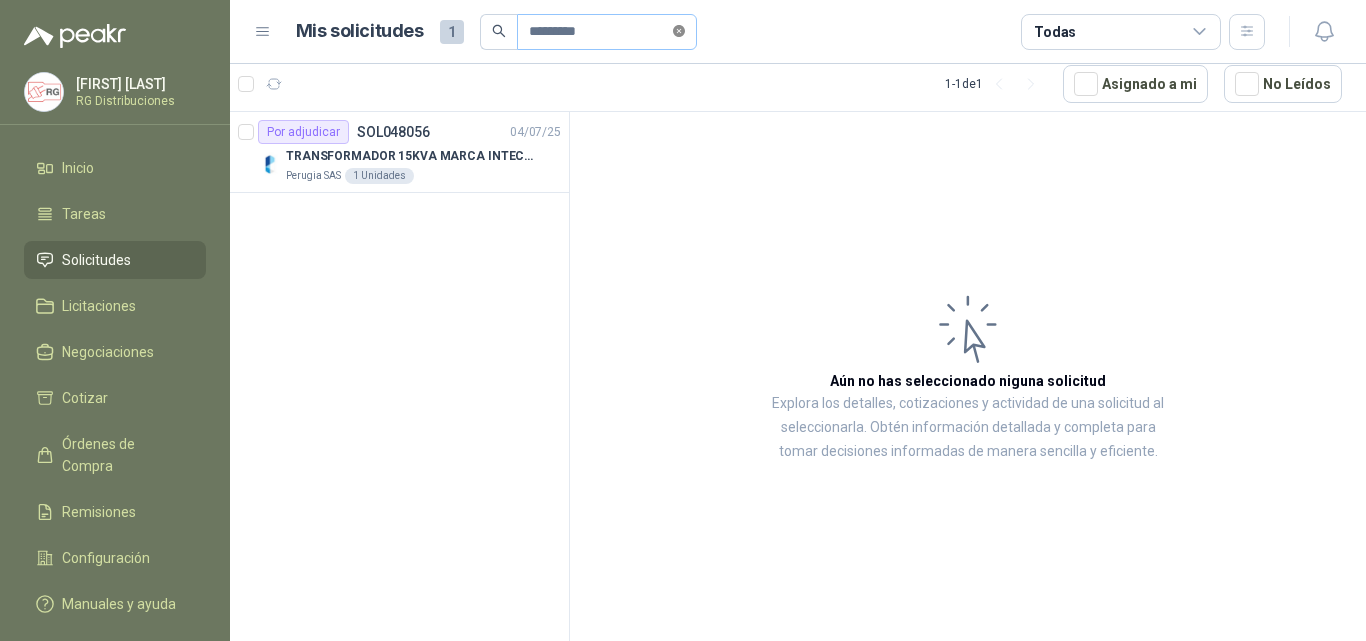 click at bounding box center (679, 31) 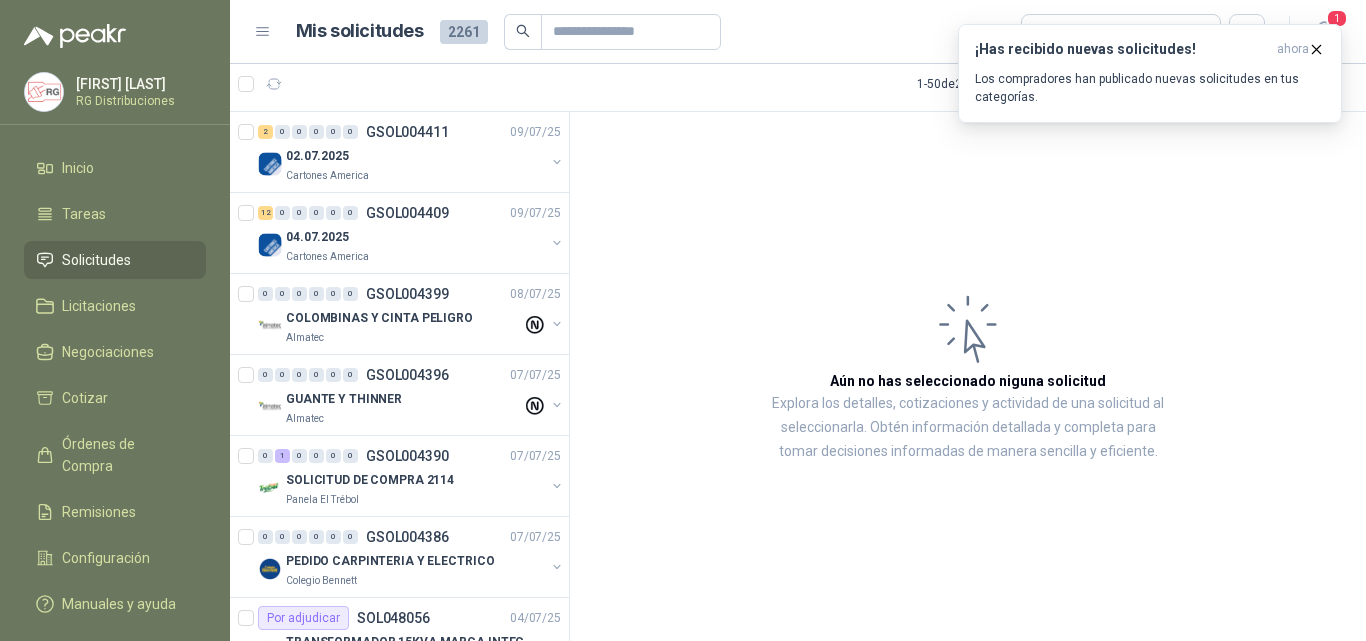 click on "Aún no has seleccionado niguna solicitud Explora los detalles, cotizaciones y actividad de una solicitud al seleccionarla. Obtén información detallada y   completa para tomar decisiones informadas de manera sencilla y eficiente." at bounding box center (968, 376) 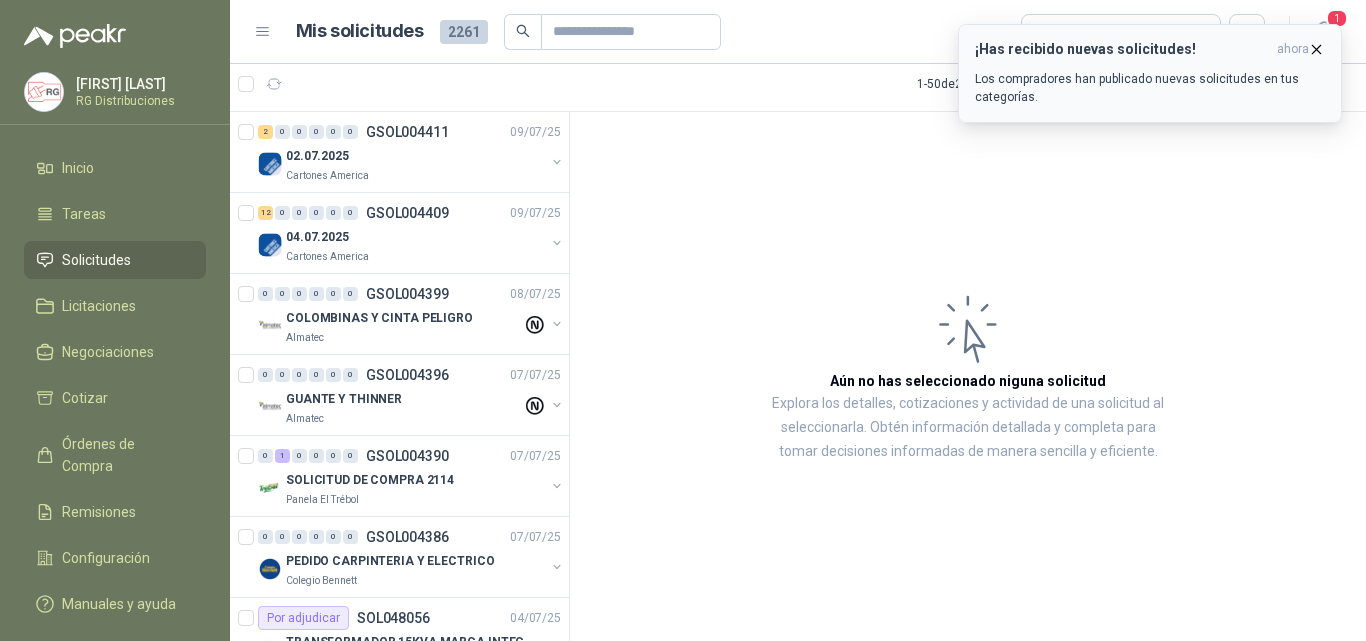 click at bounding box center (1316, 49) 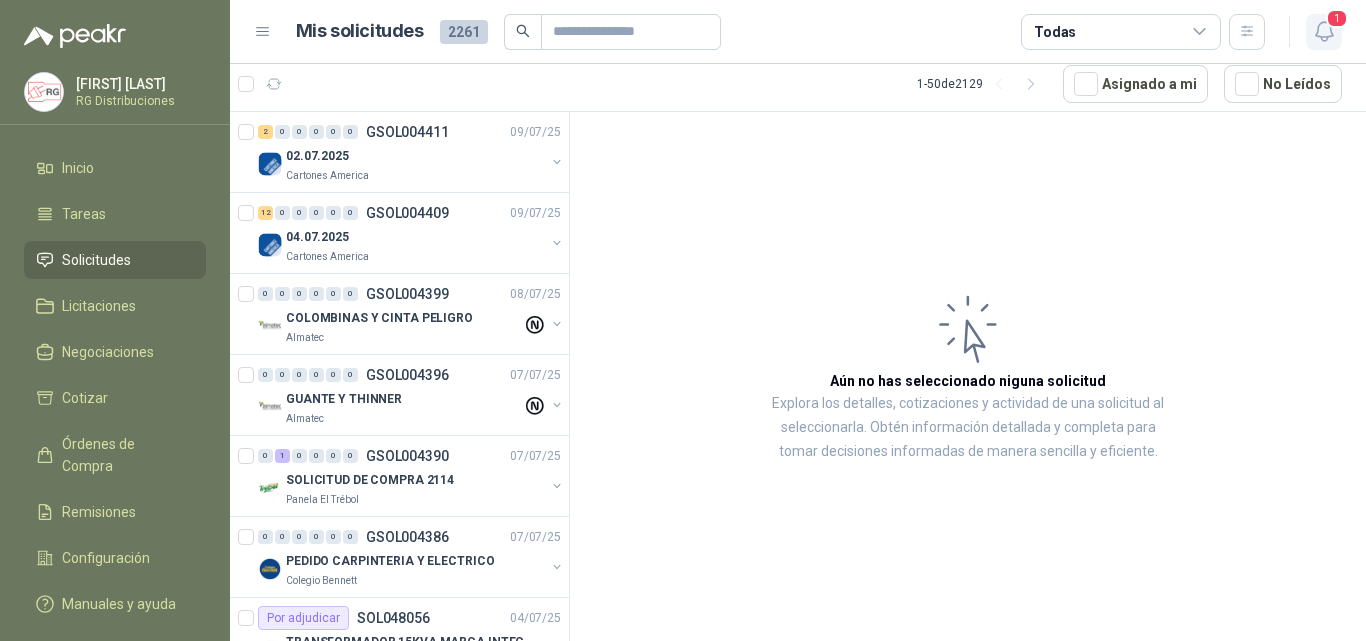 click on "1" at bounding box center [1337, 18] 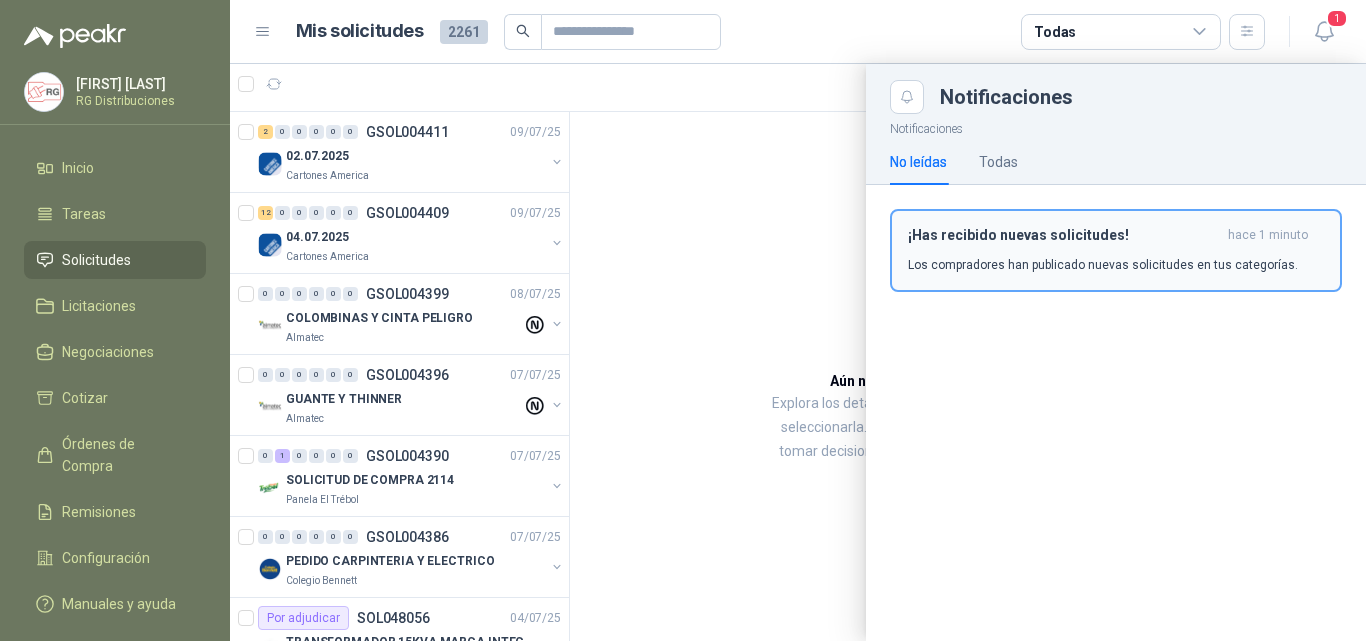 click on "Los compradores han publicado nuevas solicitudes en tus categorías." at bounding box center (1103, 265) 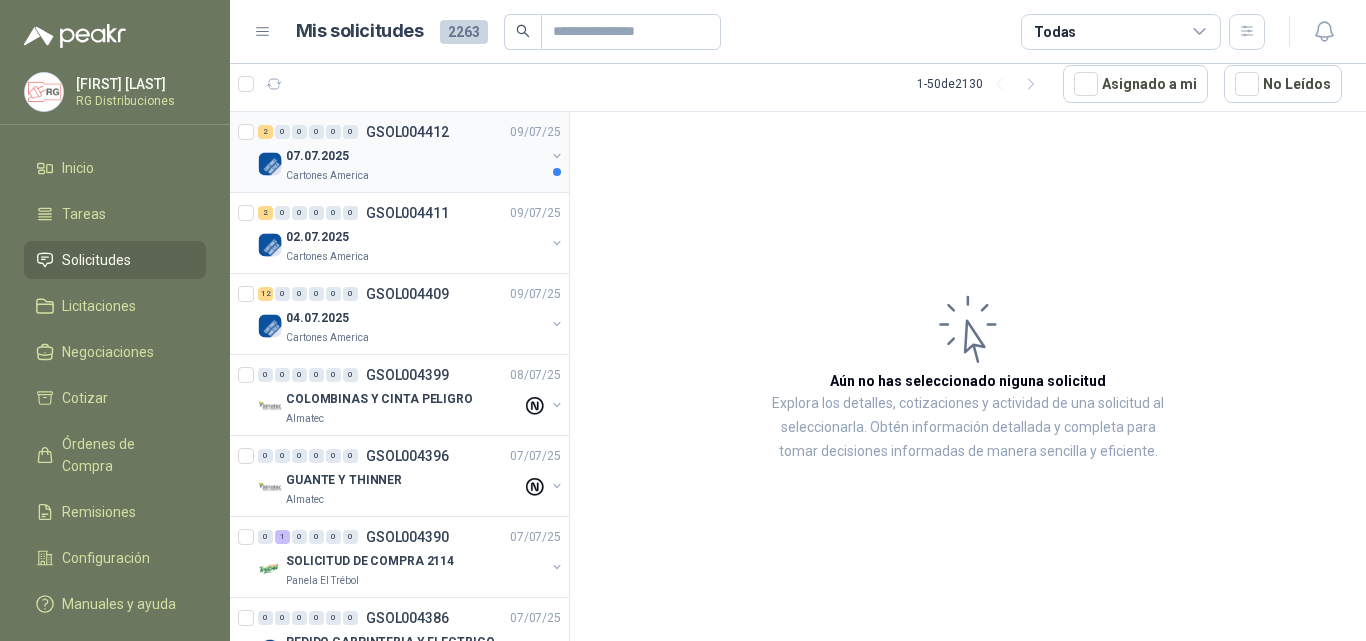 click on "07.07.2025" at bounding box center [415, 156] 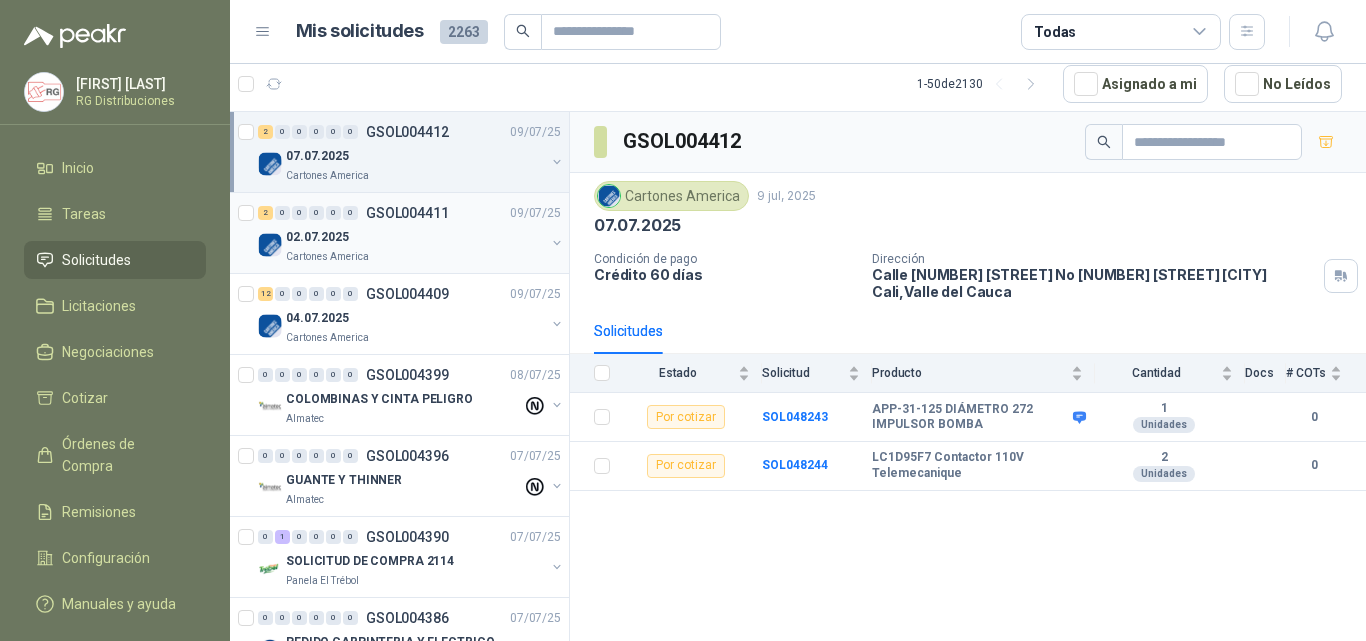 drag, startPoint x: 445, startPoint y: 195, endPoint x: 437, endPoint y: 210, distance: 17 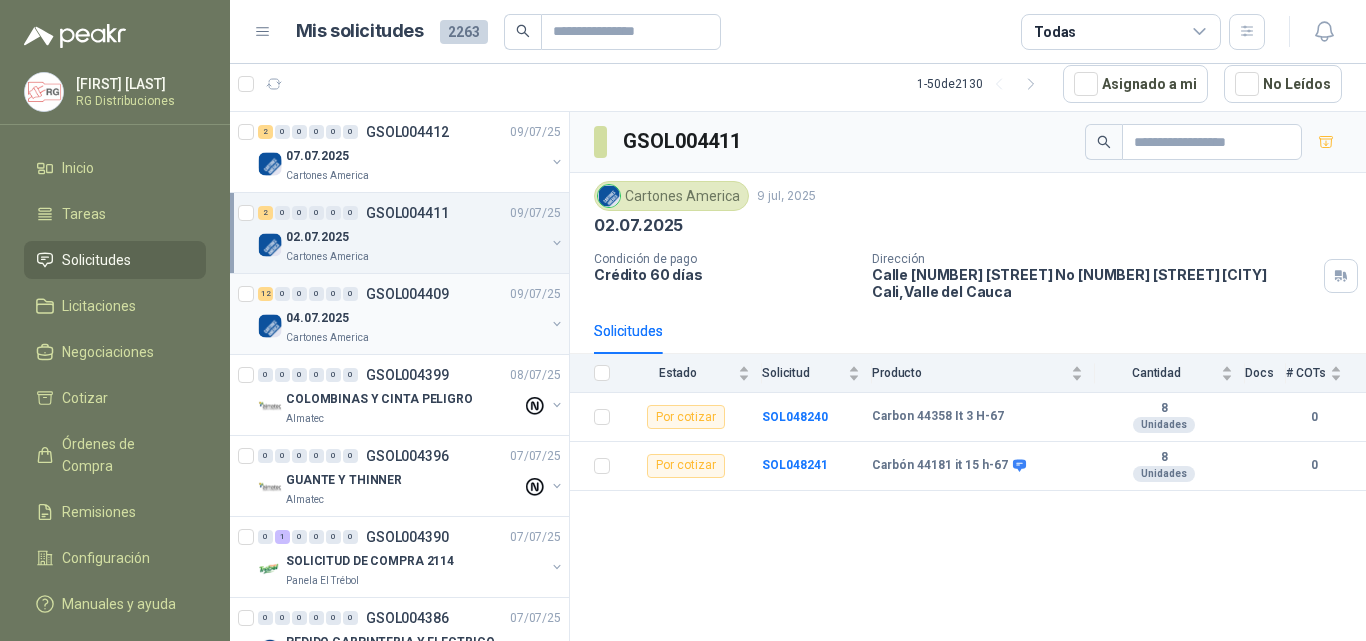 click on "04.07.2025" at bounding box center (415, 318) 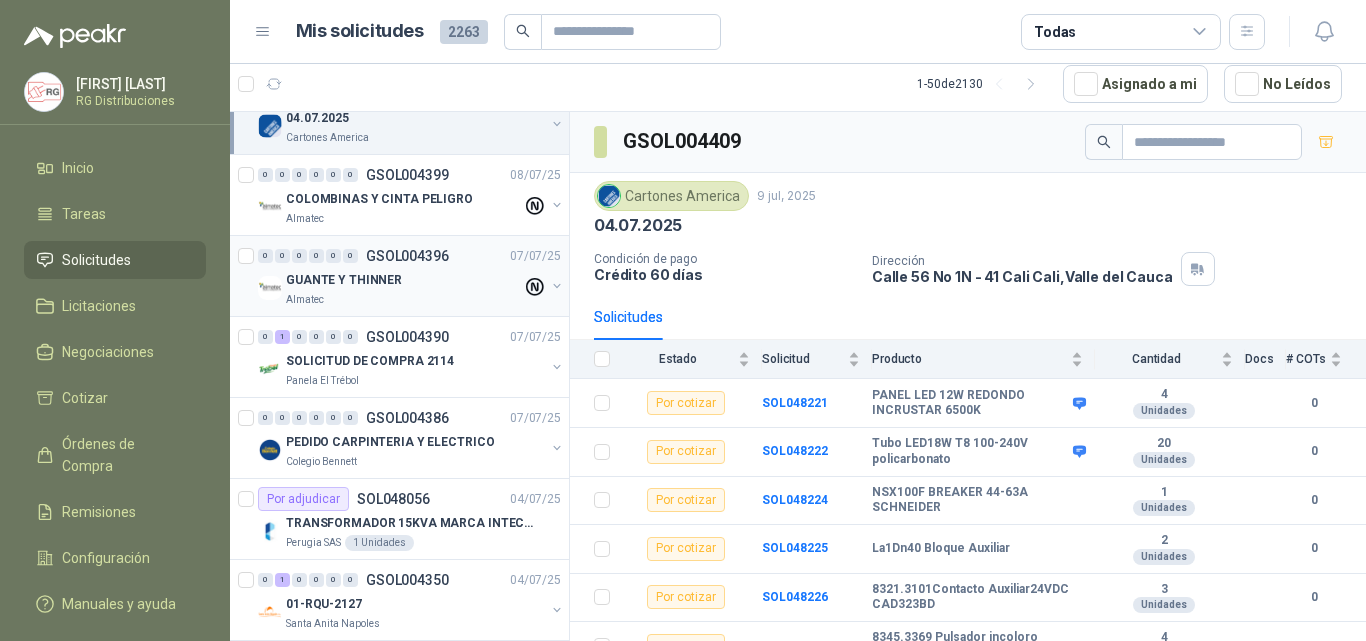 scroll, scrollTop: 0, scrollLeft: 0, axis: both 